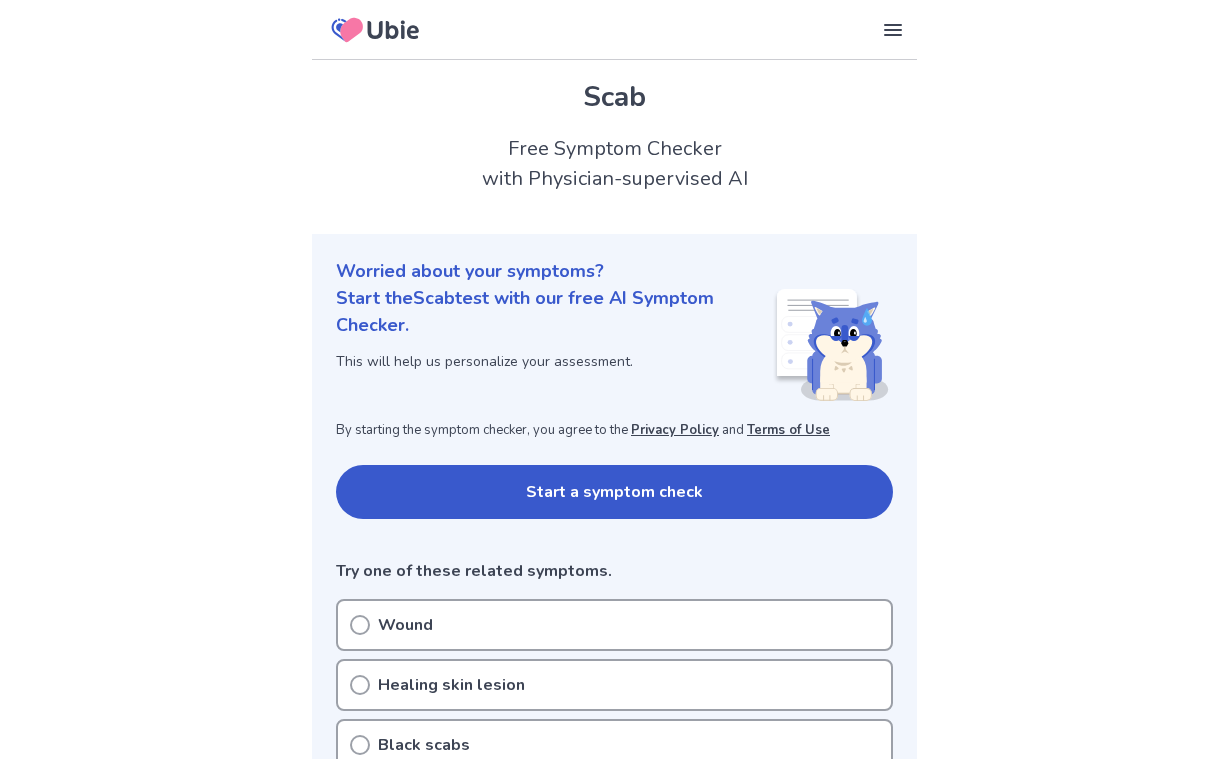scroll, scrollTop: 0, scrollLeft: 0, axis: both 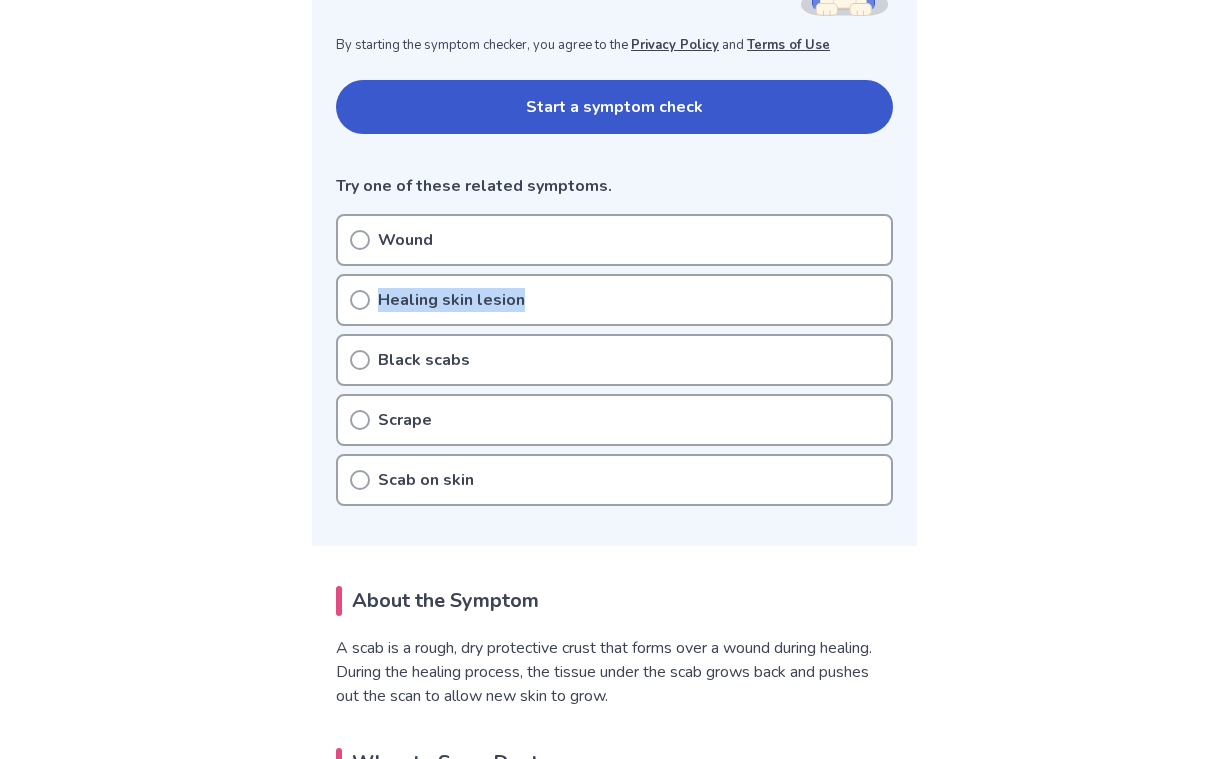copy on "Healing skin lesion" 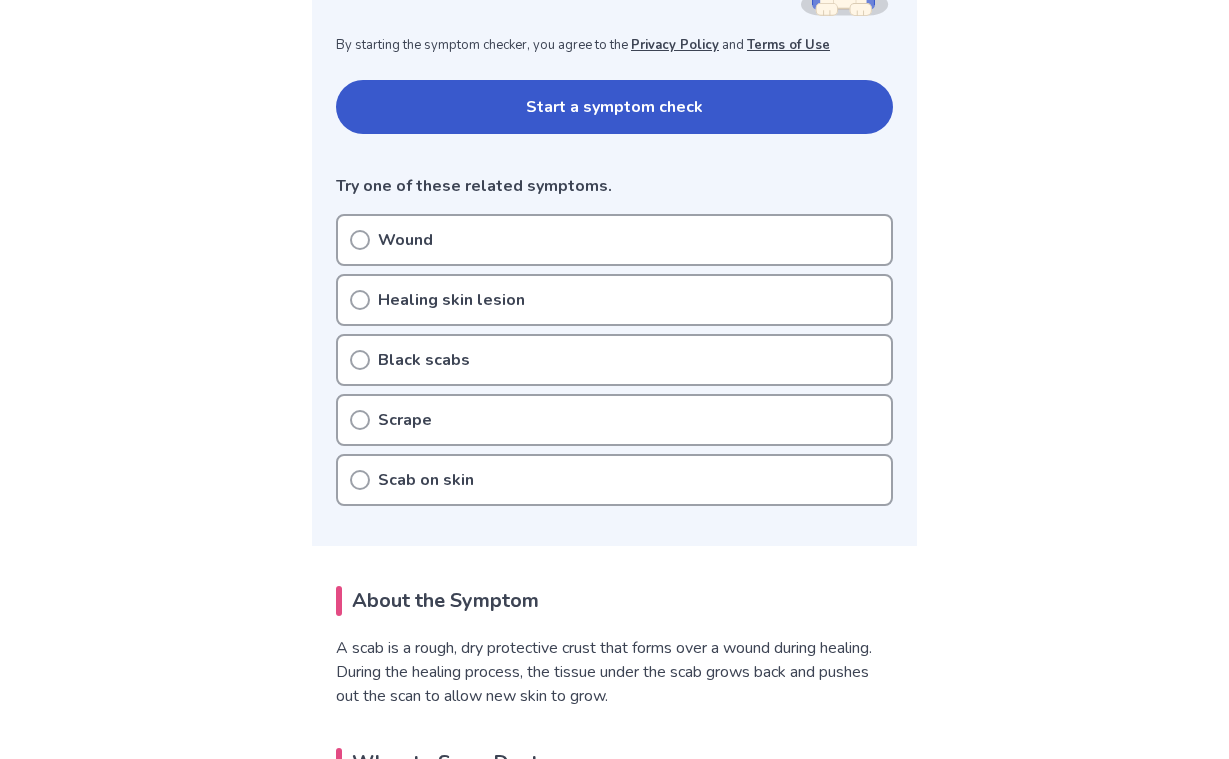 click on "Our Services Symptom Checker Doctor’s Note Checkup Medical Information Symptoms Diseases Helpful Resources How Ubie's Medical AI Works Medical Content Editorial Policy Clinical Data Sources Supervising Doctors Partners Corporate About Us Careers Terms of Use Security Policy Privacy Policy Contact Us Company Website Scab Free Symptom Checker  with Physician-supervised AI Worried about your symptoms? Start the  Scab  test with our free AI Symptom Checker. This will help us personalize your assessment. By starting the symptom checker, you agree to the   Privacy Policy   and   Terms of Use Start a symptom check Try one of these related symptoms. Wound Healing skin lesion Black scabs Scrape Scab on skin About the Symptom A scab is a rough, dry protective crust that forms over a wound during healing. During the healing process, the tissue under the scab grows back and pushes out the scan to allow new skin to grow. When to See a Doctor Seek professional care if you experience any of the following symptoms Fever ," at bounding box center (614, 3579) 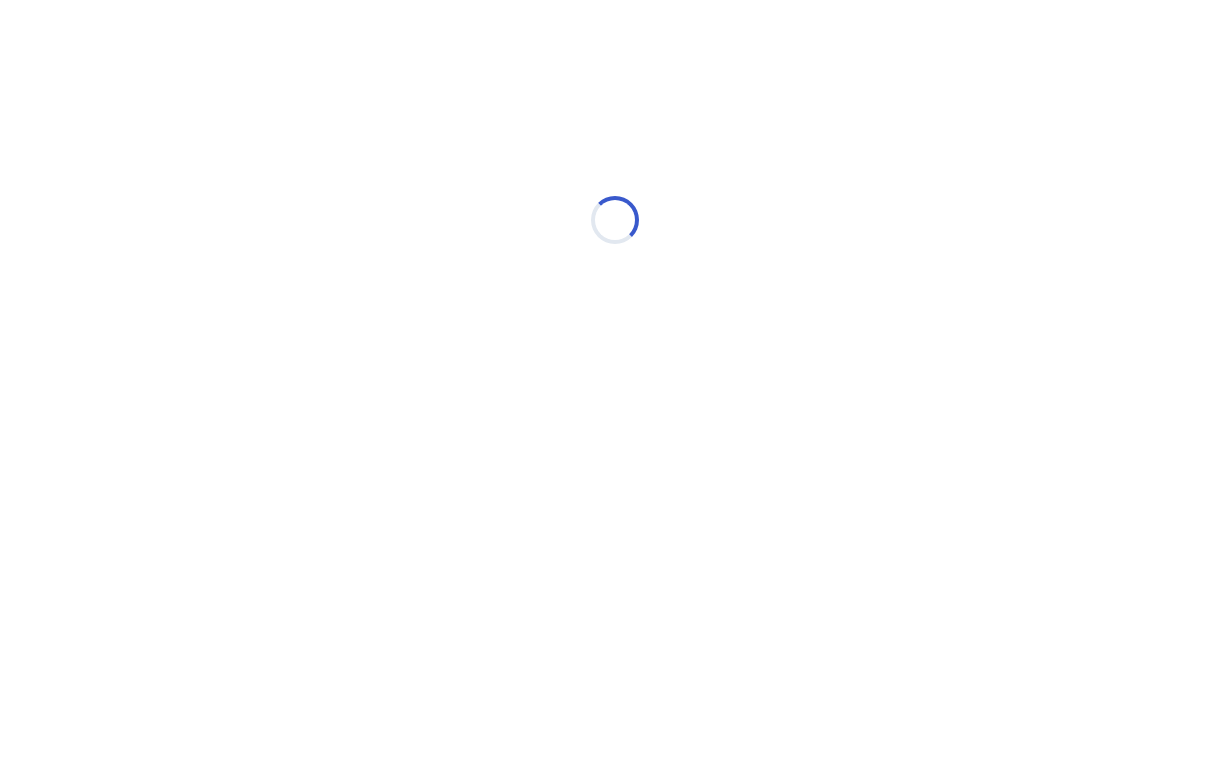 scroll, scrollTop: 0, scrollLeft: 0, axis: both 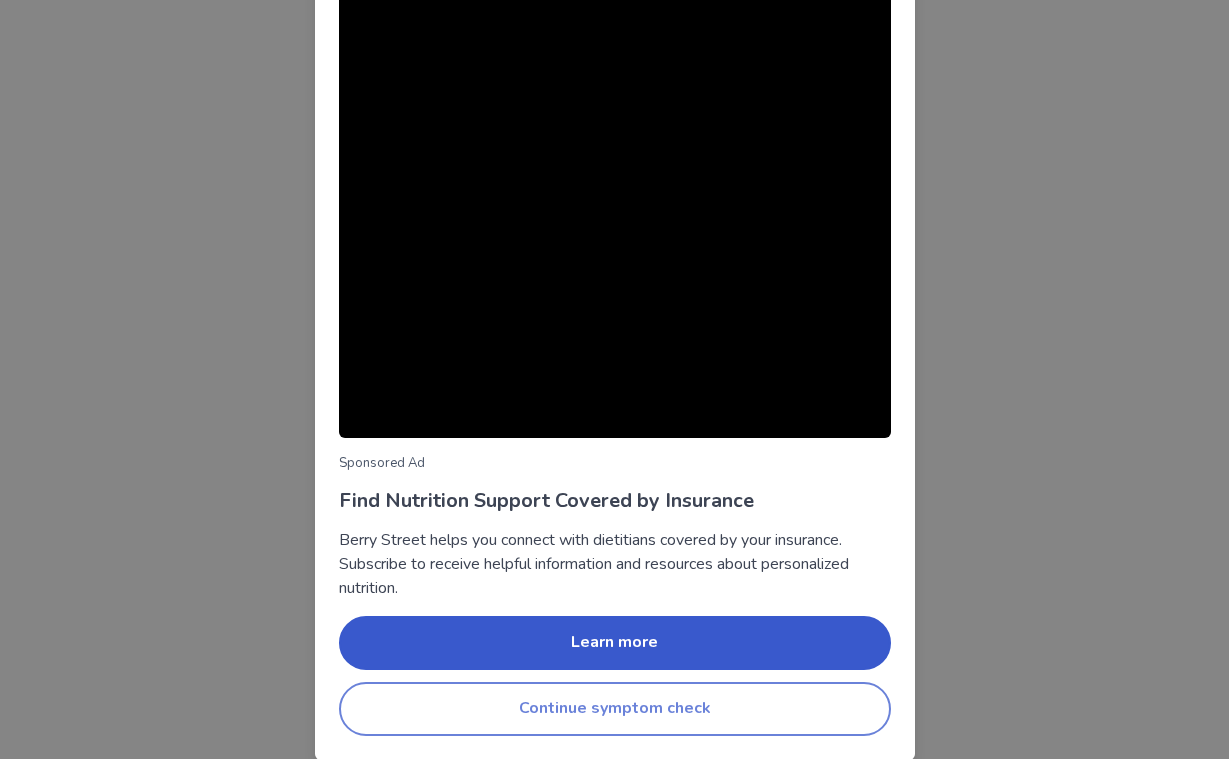 click on "Continue symptom check" at bounding box center [615, 709] 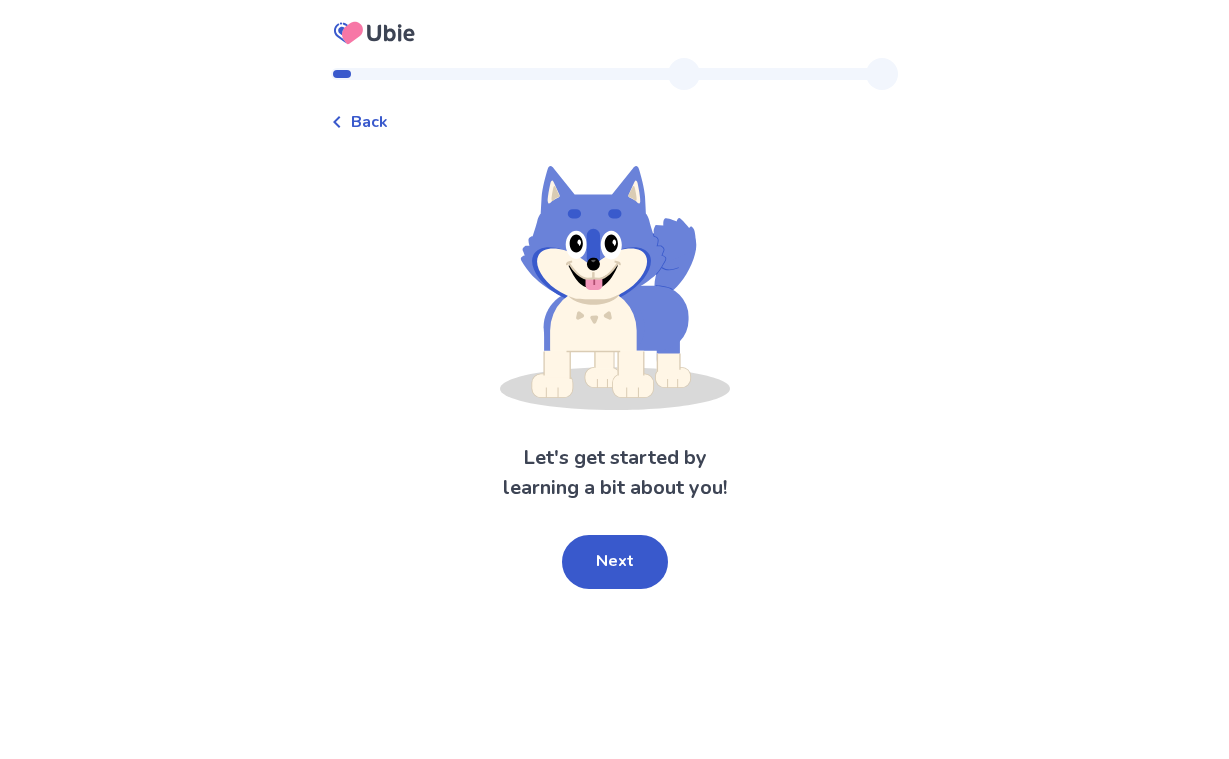 click on "Back" at bounding box center (369, 122) 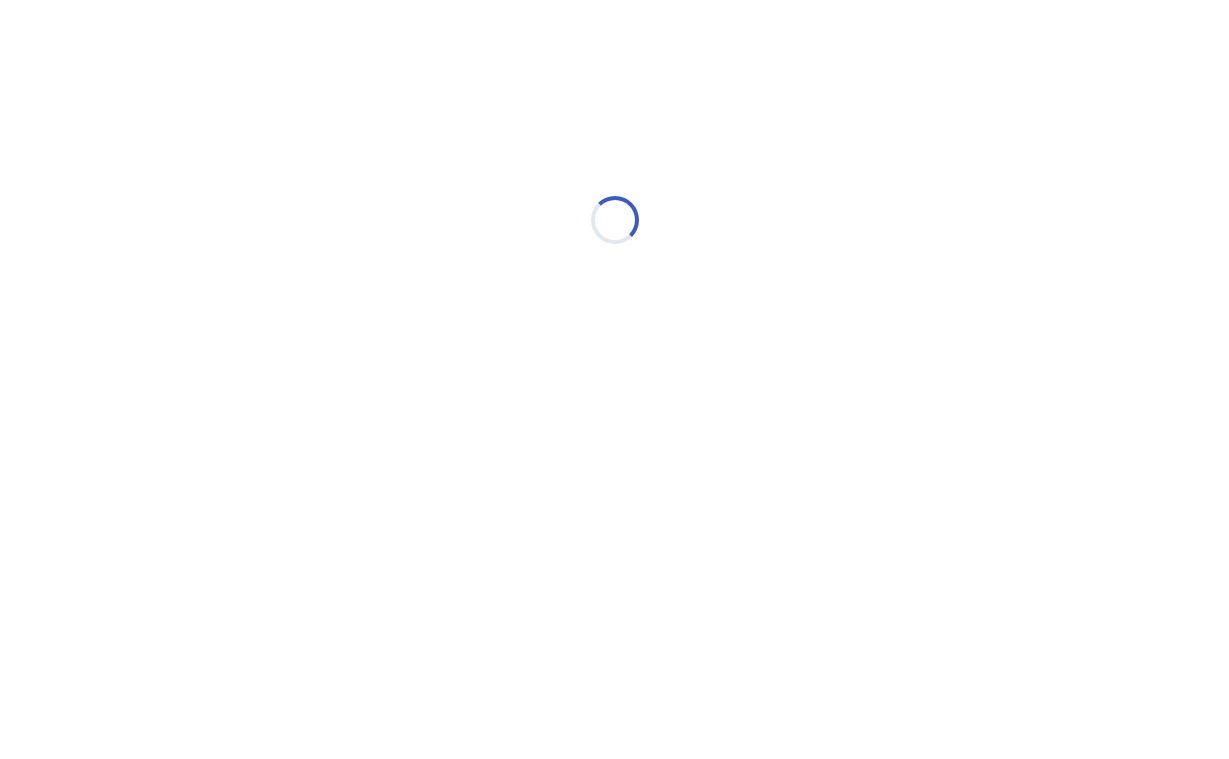 scroll, scrollTop: 0, scrollLeft: 0, axis: both 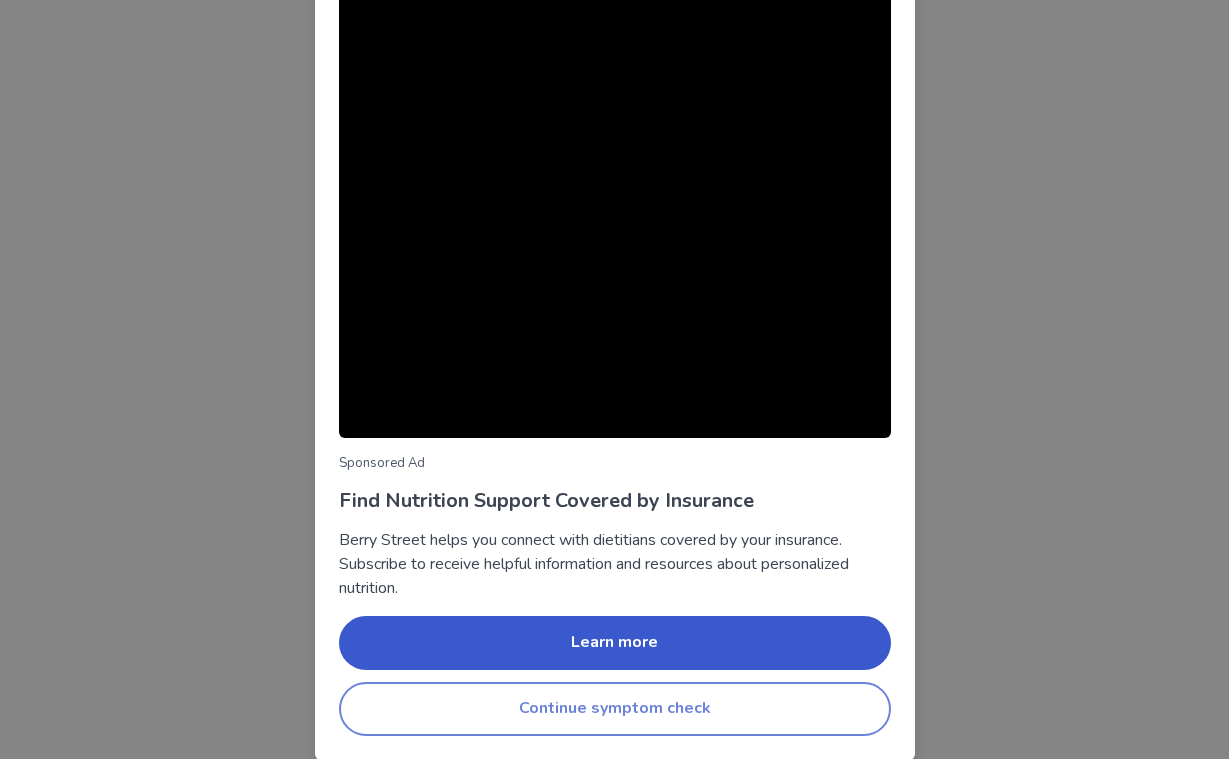 click on "Continue symptom check" at bounding box center (615, 709) 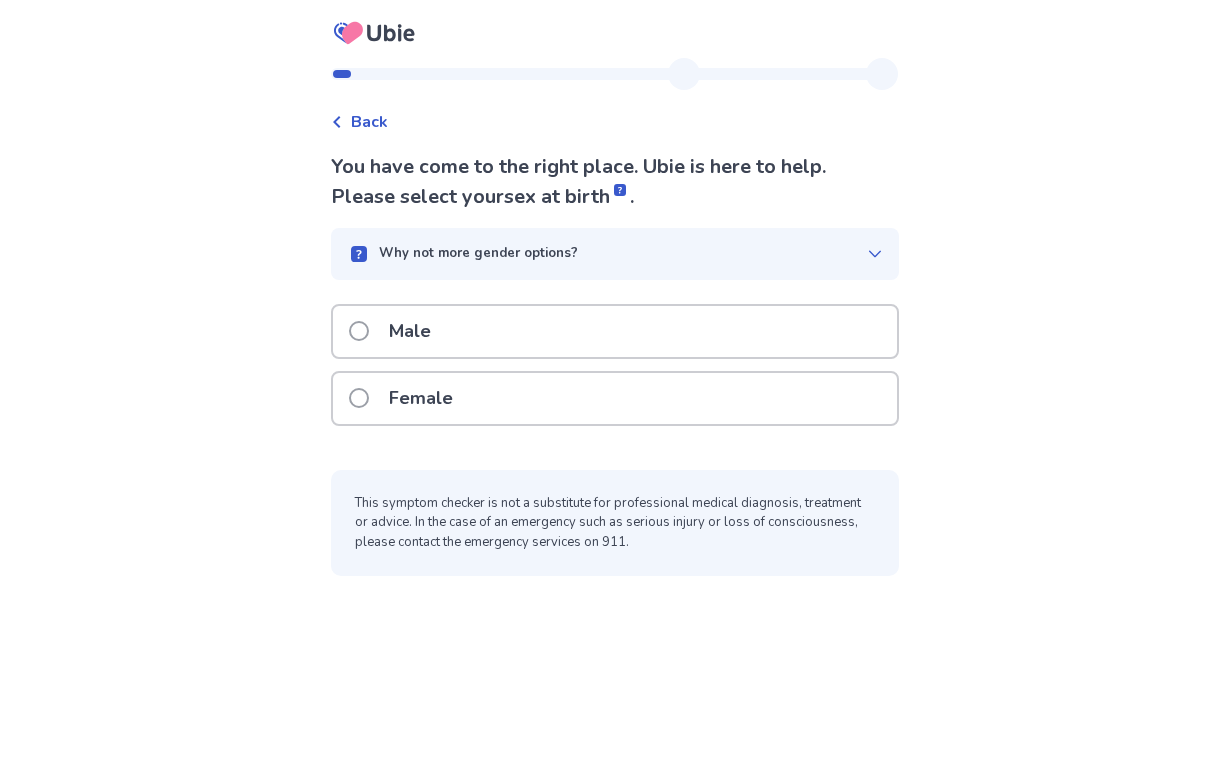 click on "Female" at bounding box center (615, 398) 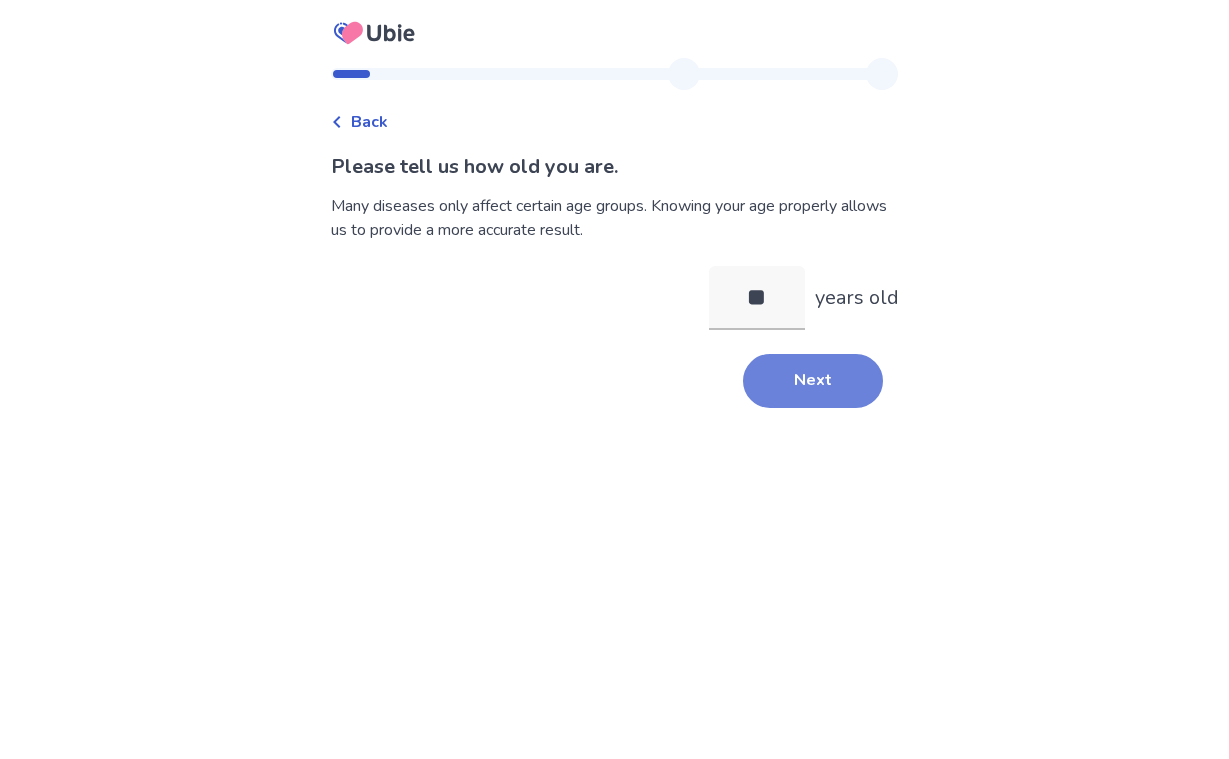 type on "**" 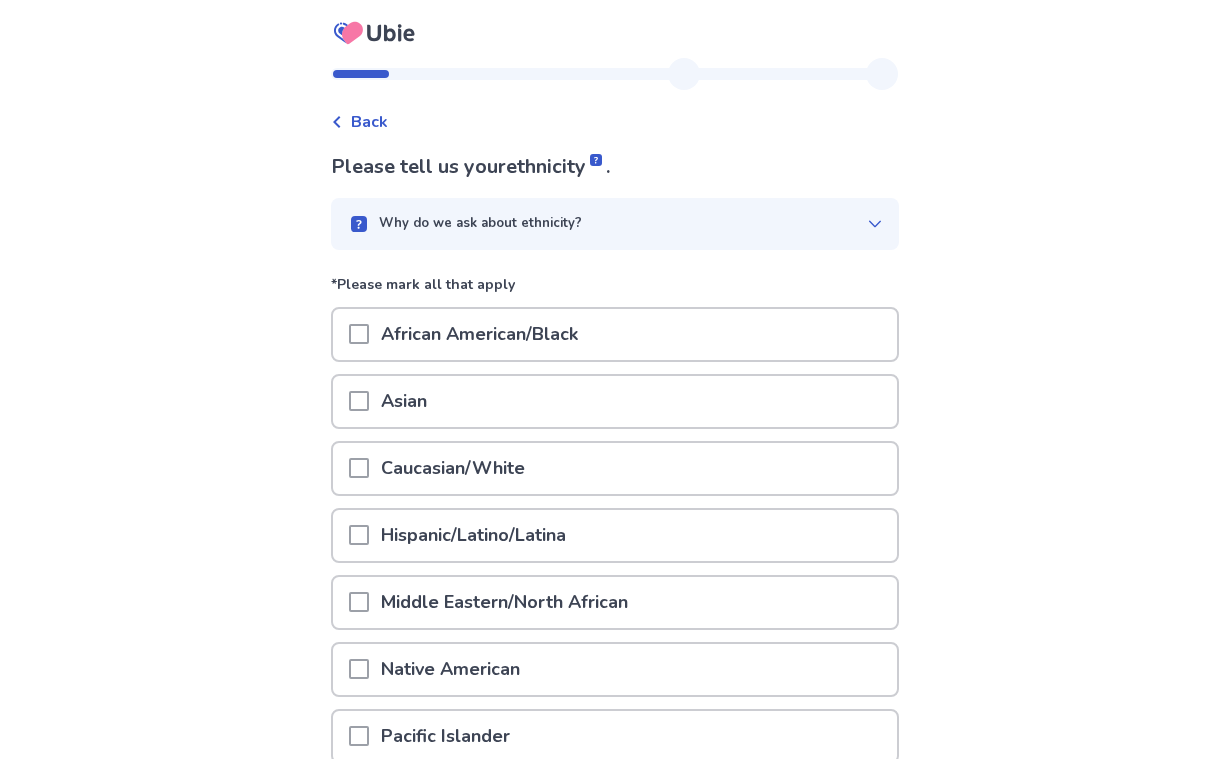 click at bounding box center [359, 334] 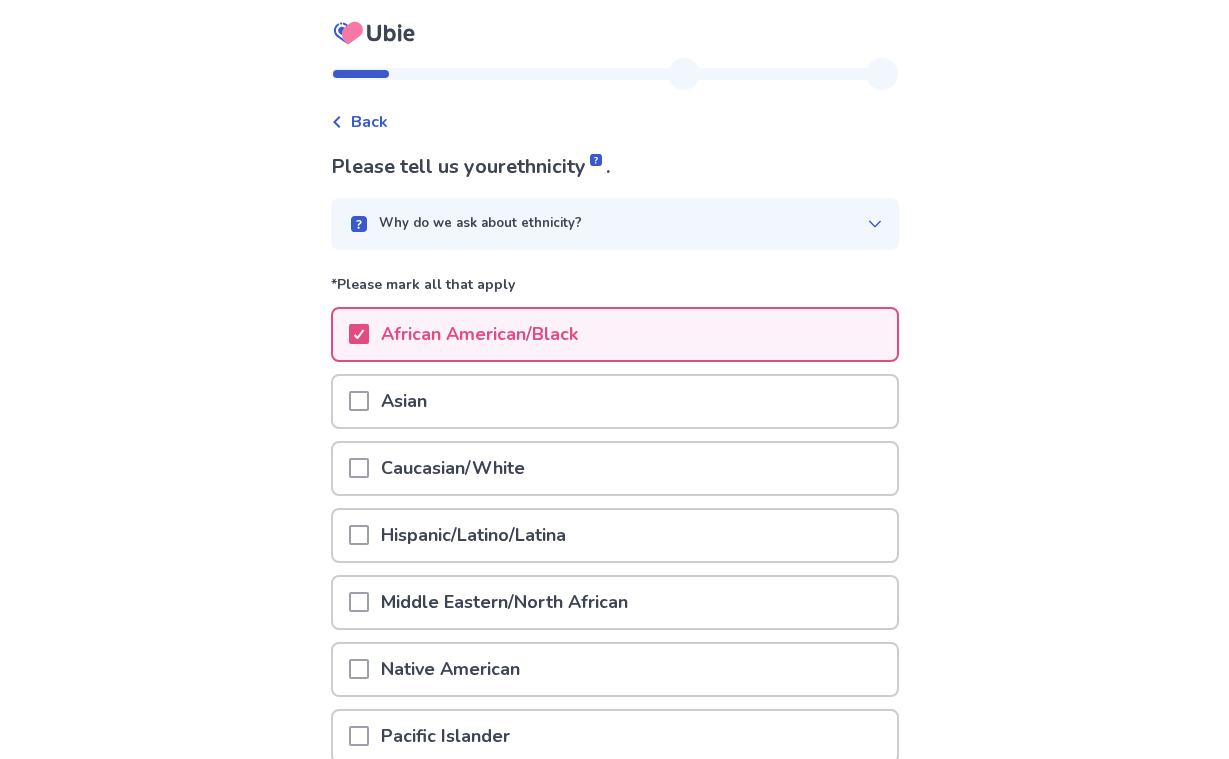 click on "Caucasian/White" at bounding box center [453, 468] 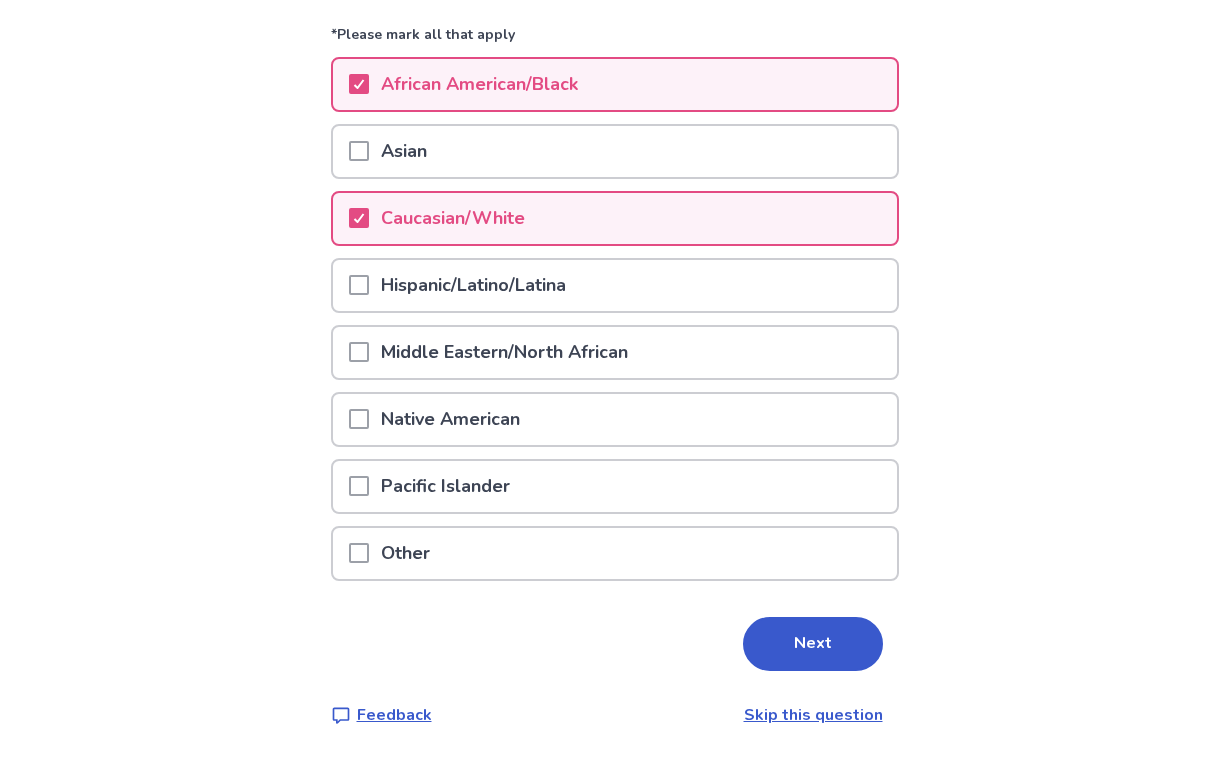 scroll, scrollTop: 249, scrollLeft: 0, axis: vertical 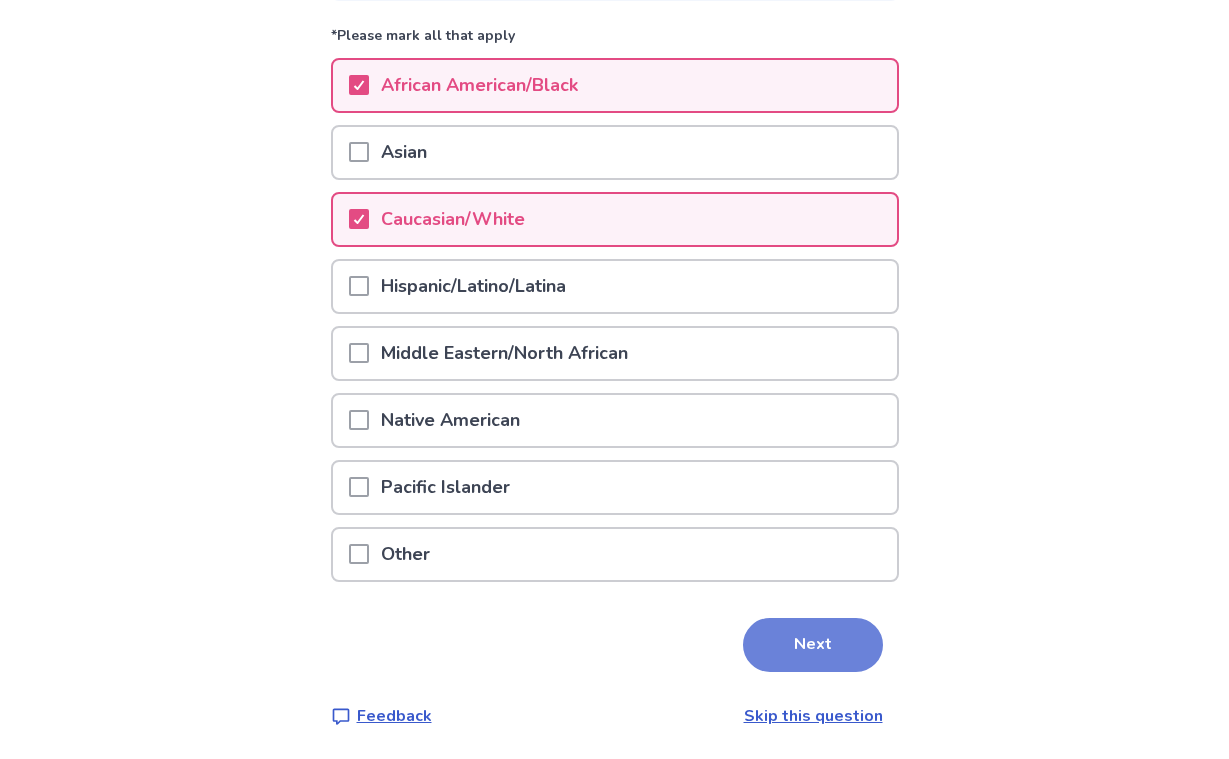 click on "Next" at bounding box center [813, 645] 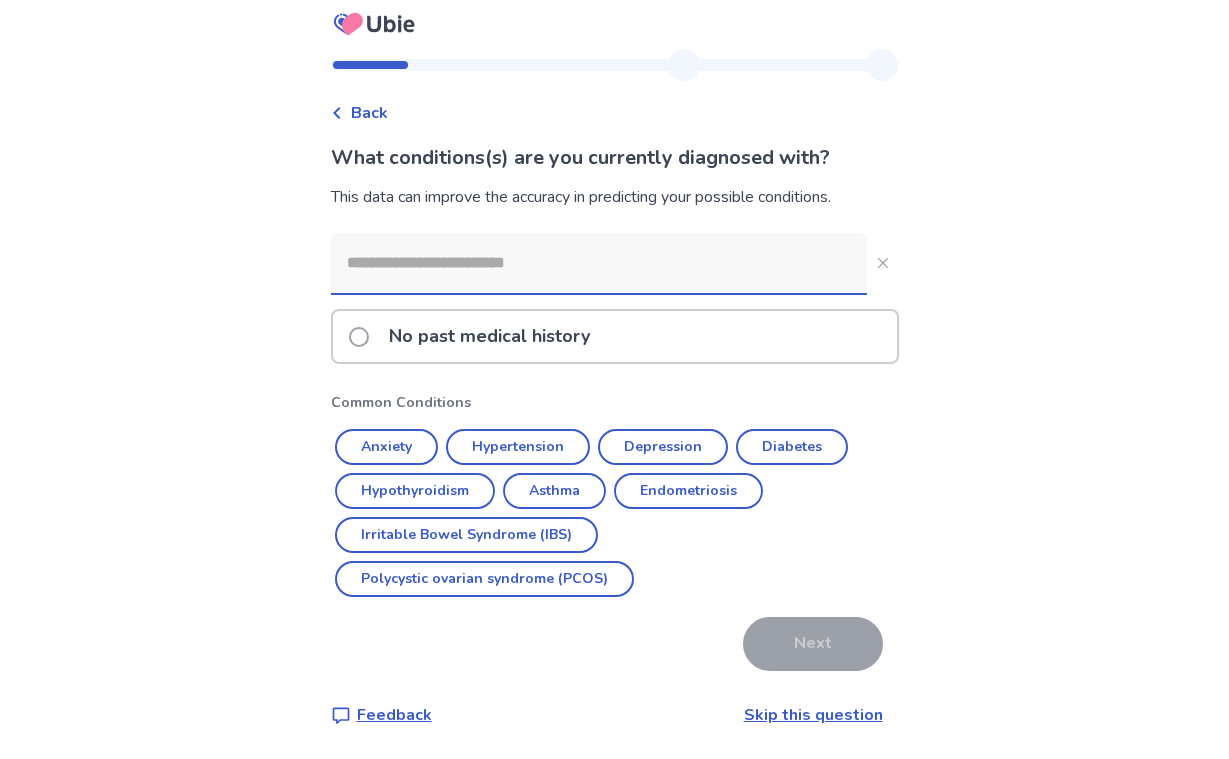 scroll, scrollTop: 9, scrollLeft: 0, axis: vertical 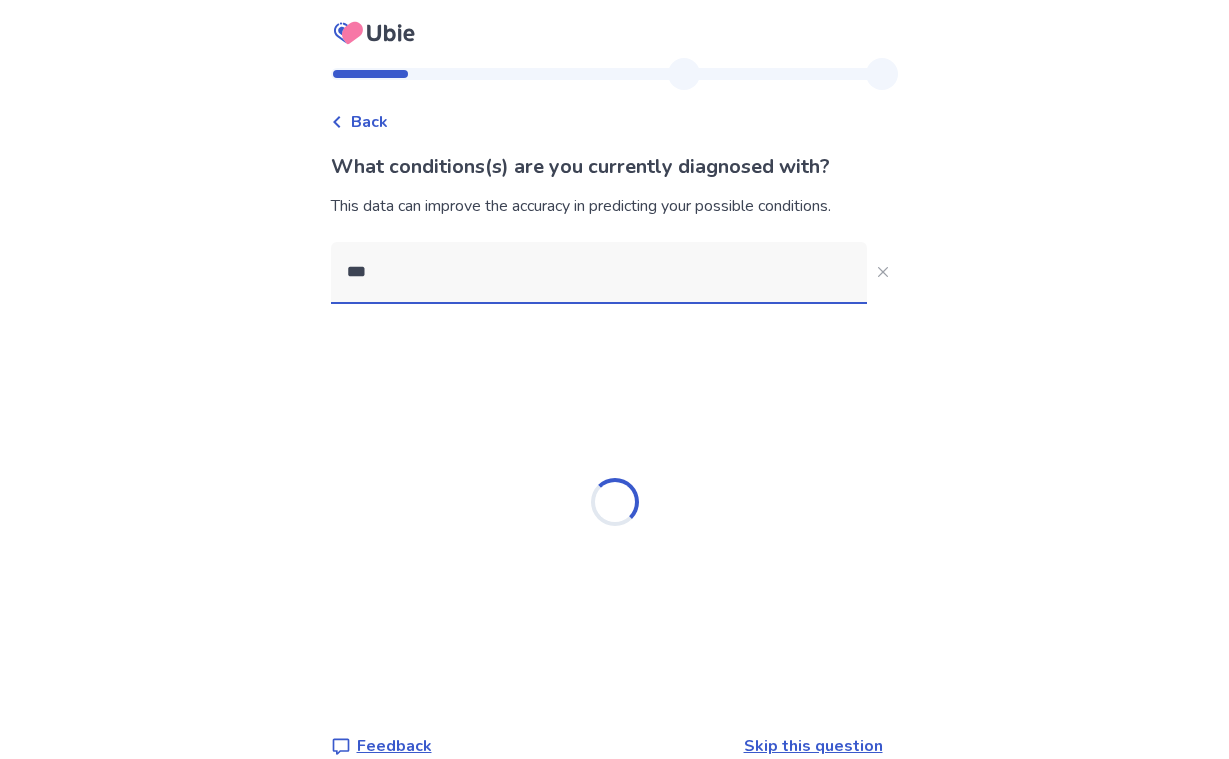type on "****" 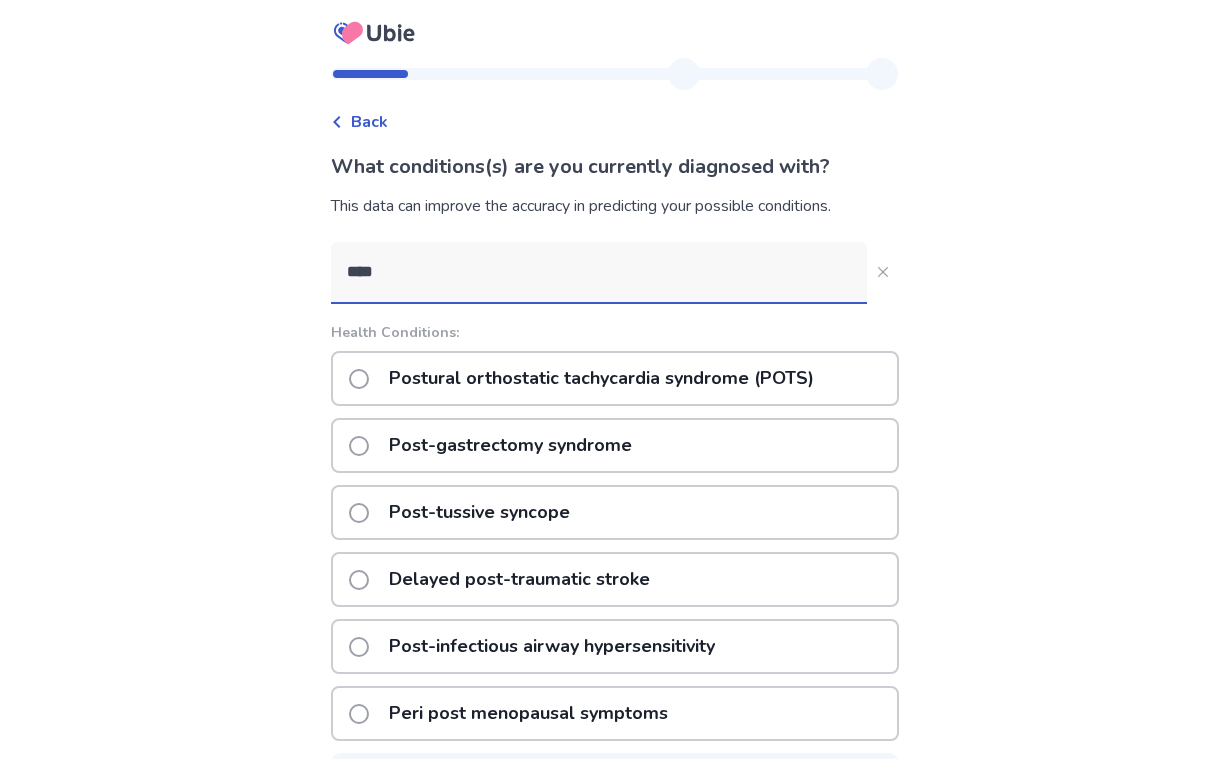 click on "Postural orthostatic tachycardia syndrome (POTS)" at bounding box center [601, 378] 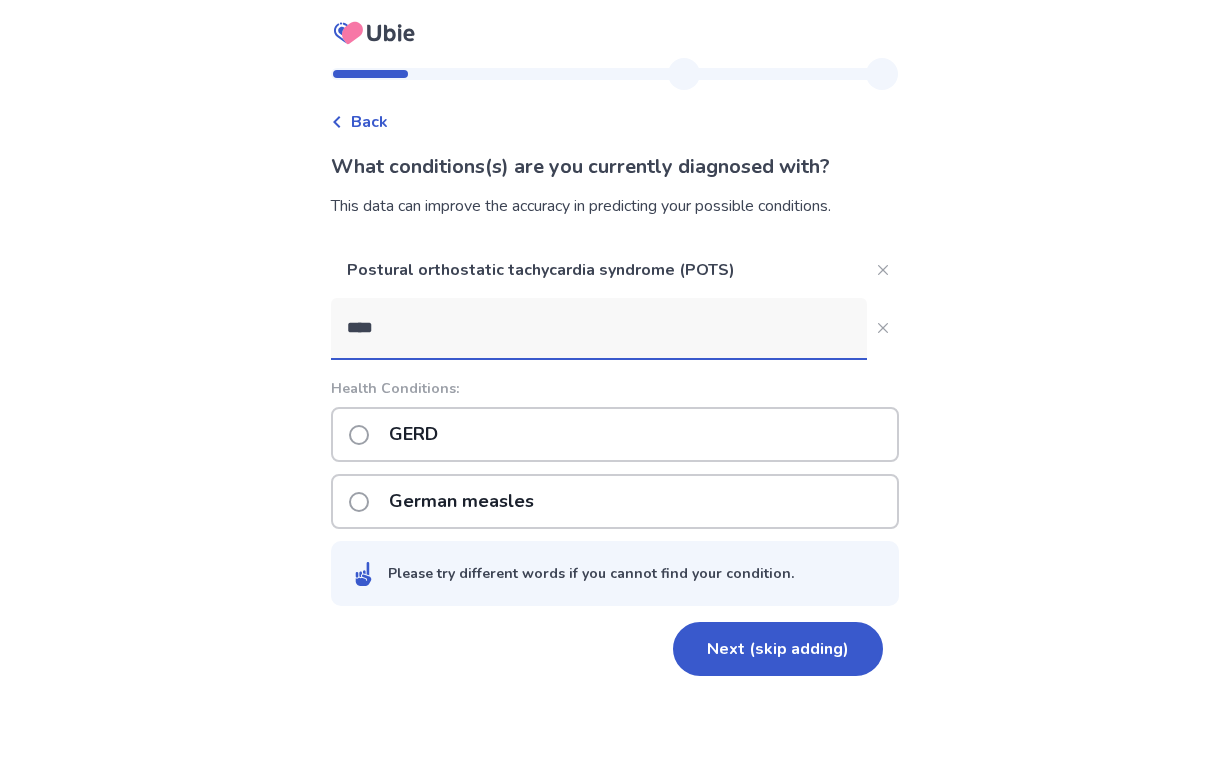 type on "****" 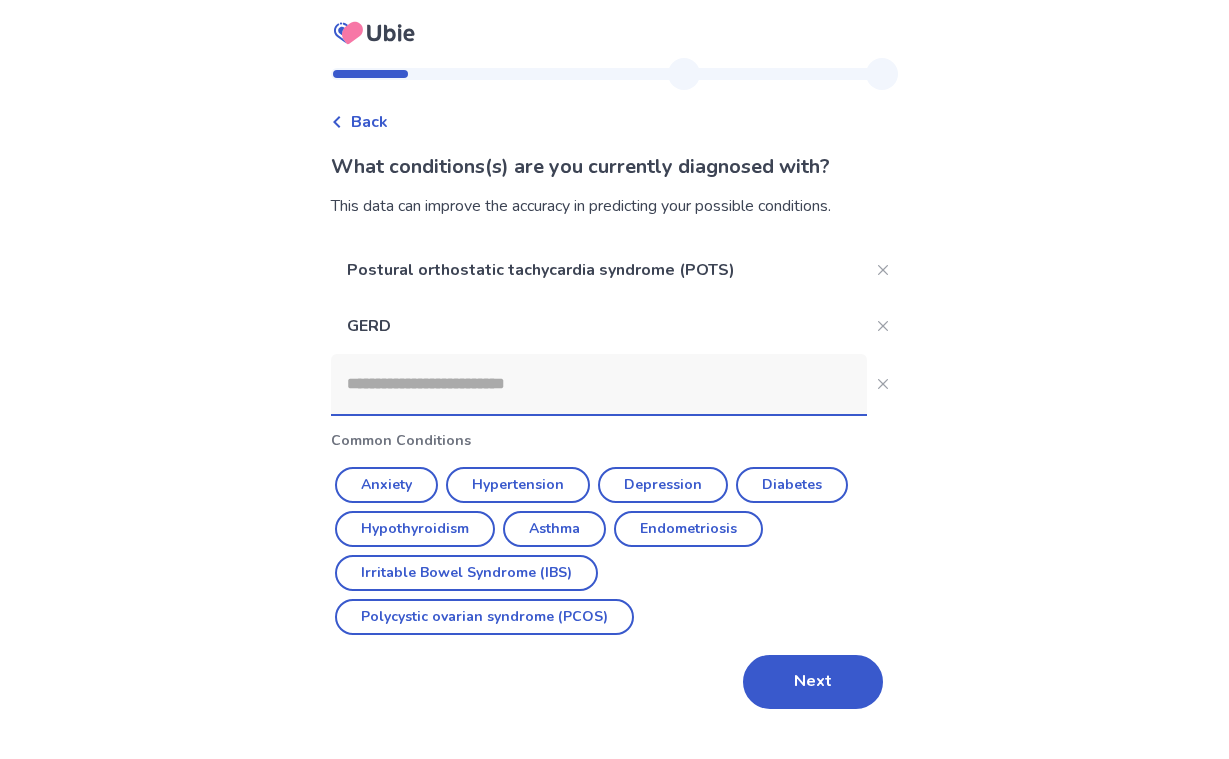 click at bounding box center (599, 384) 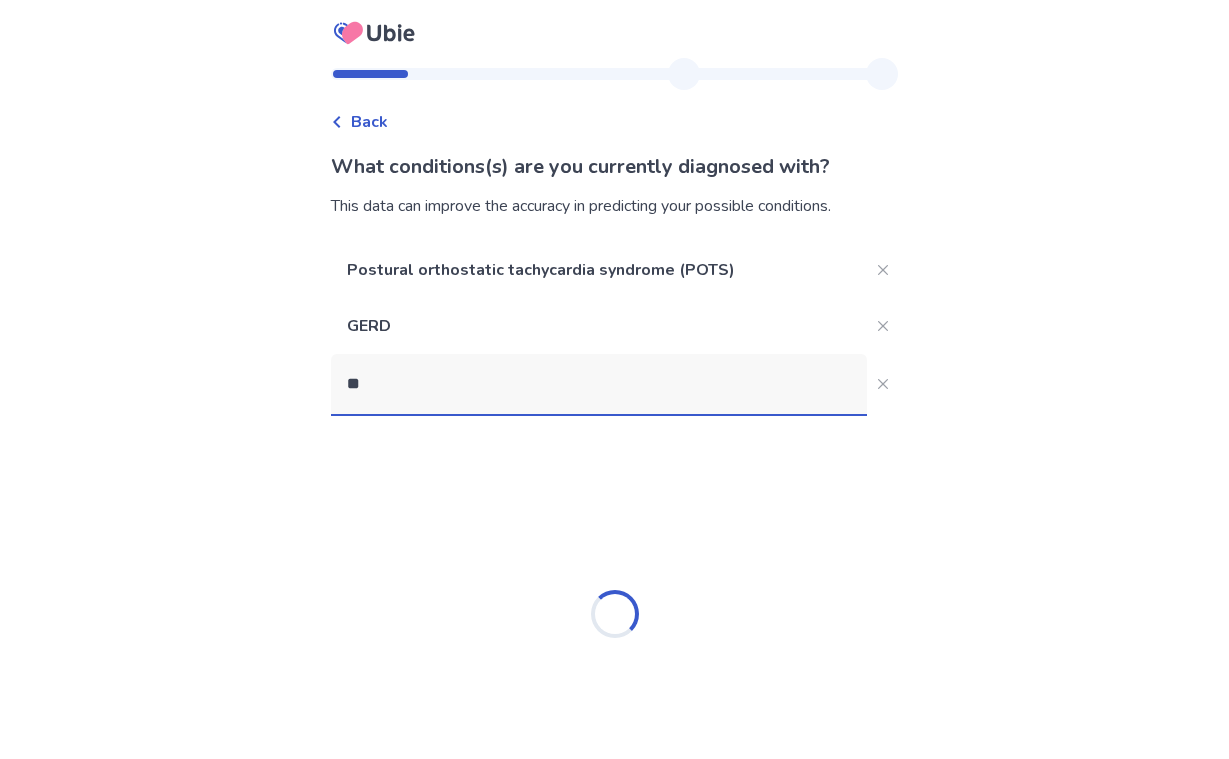 type on "*" 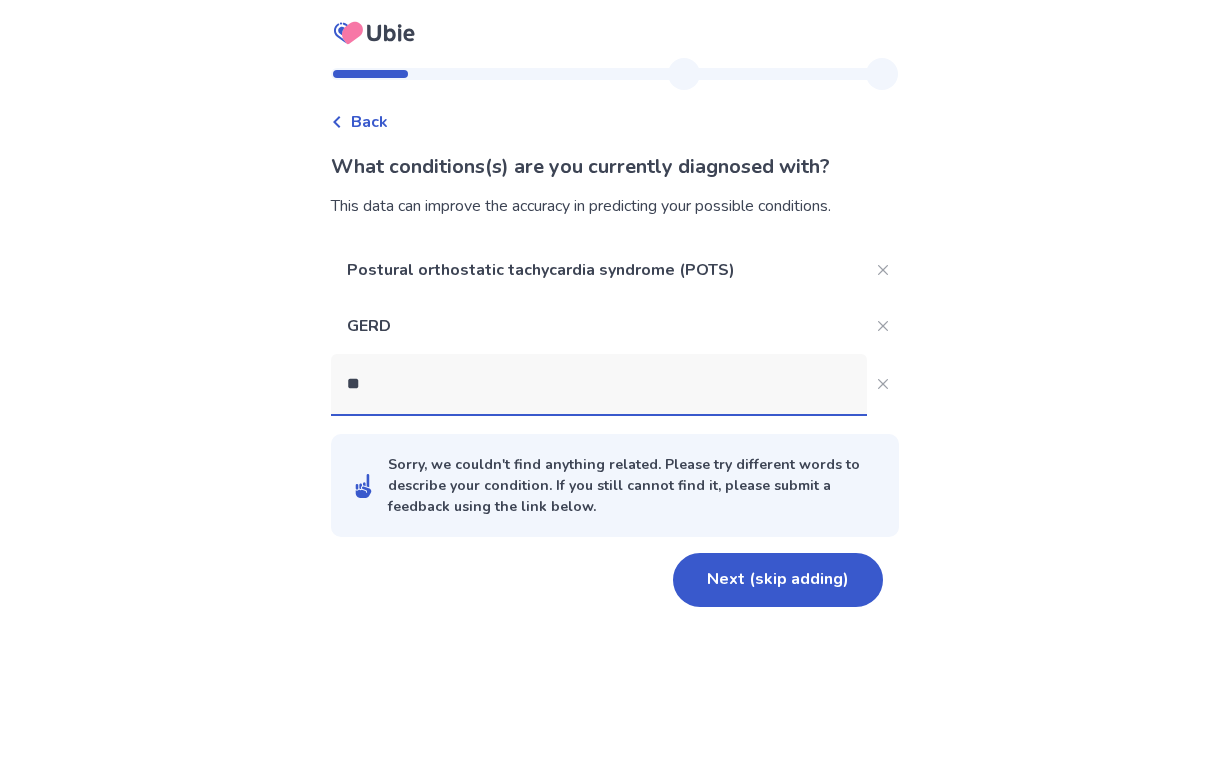 type on "*" 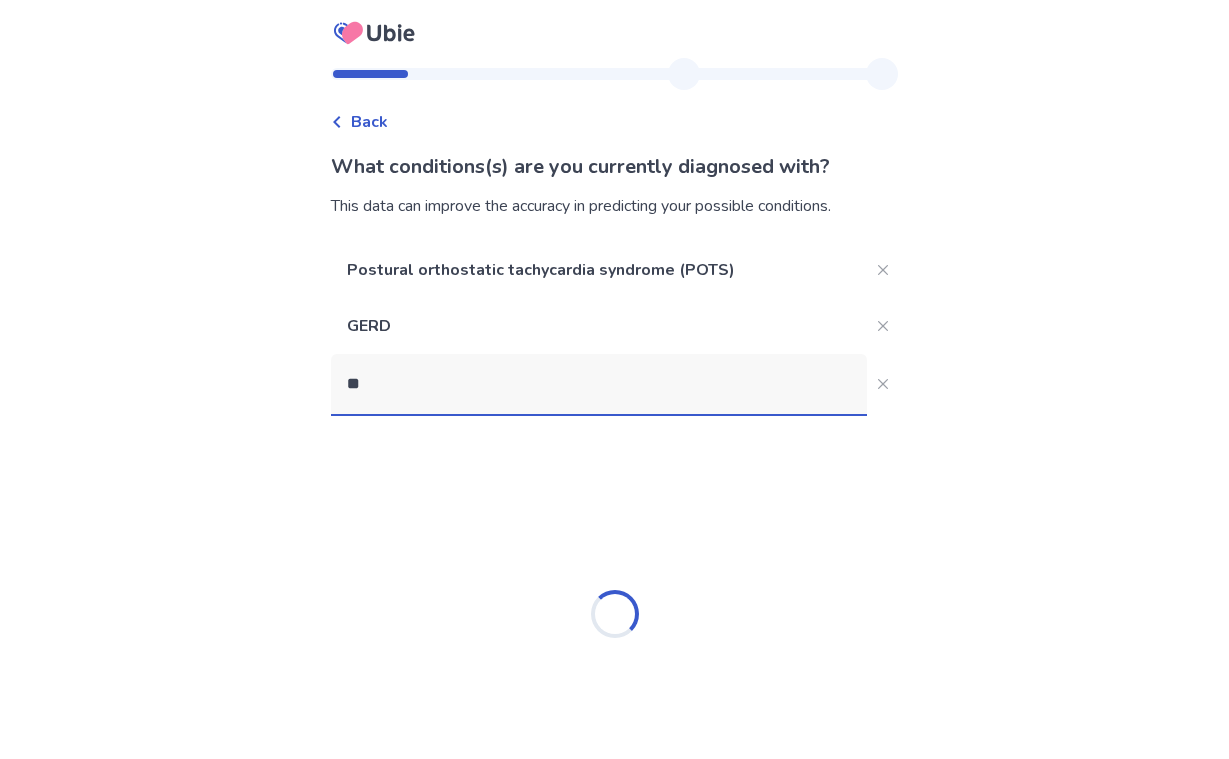 type on "*" 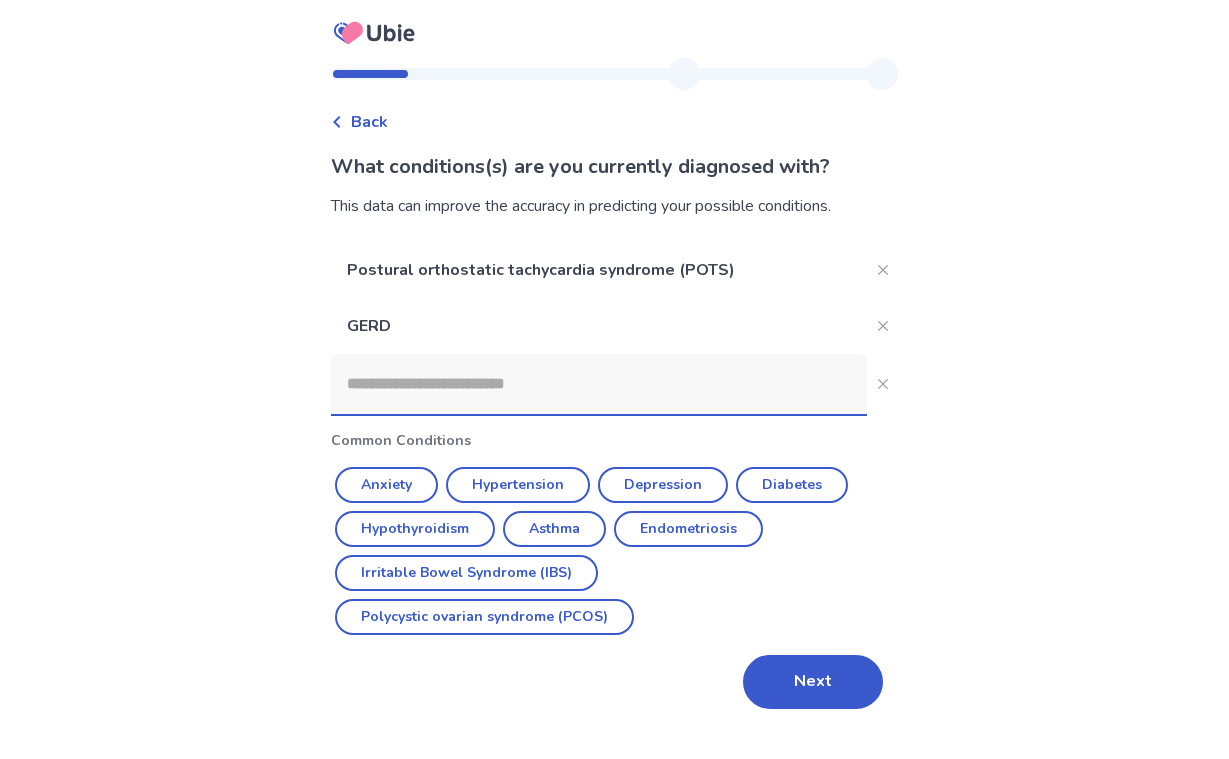 type on "*" 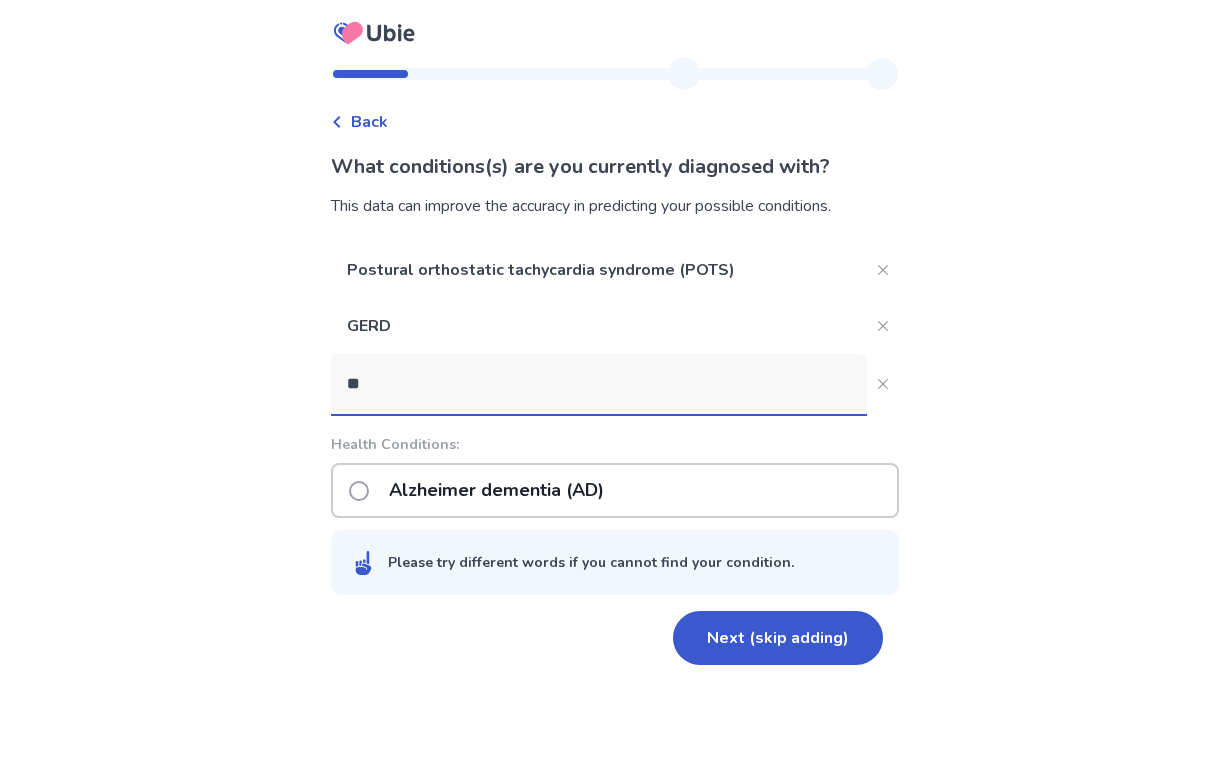 type on "*" 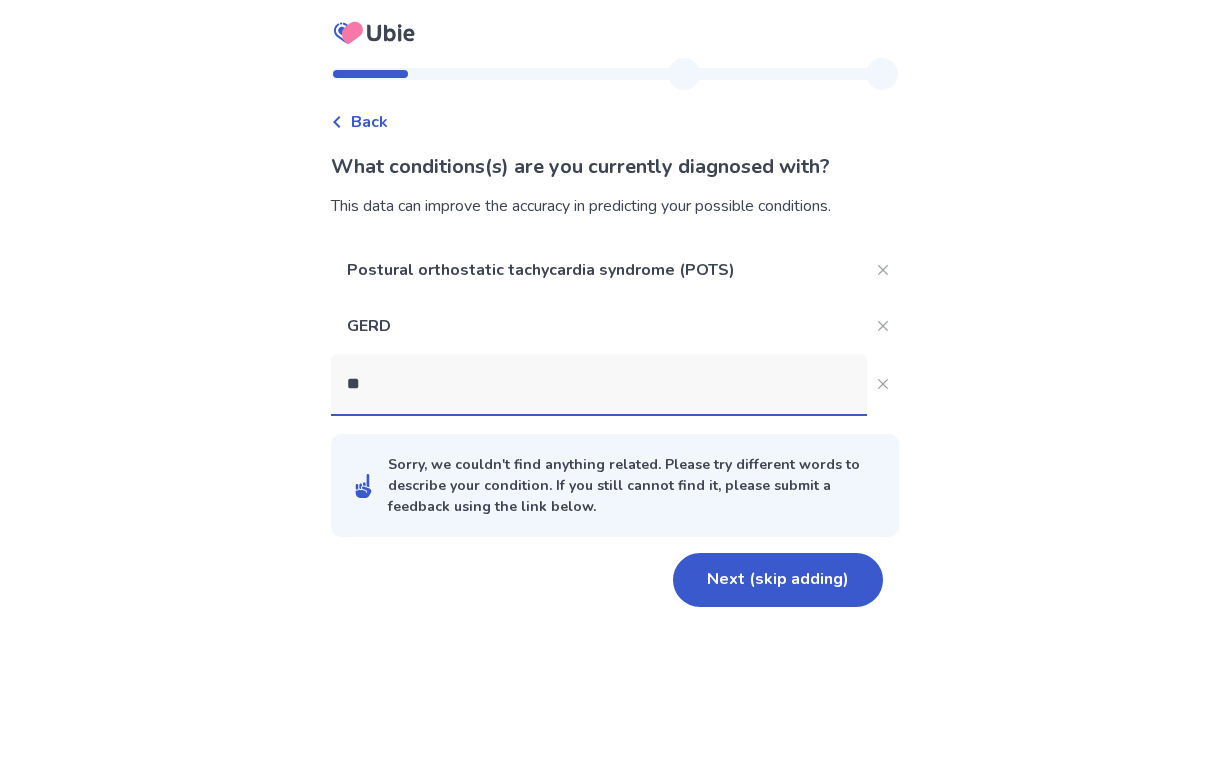 type on "*" 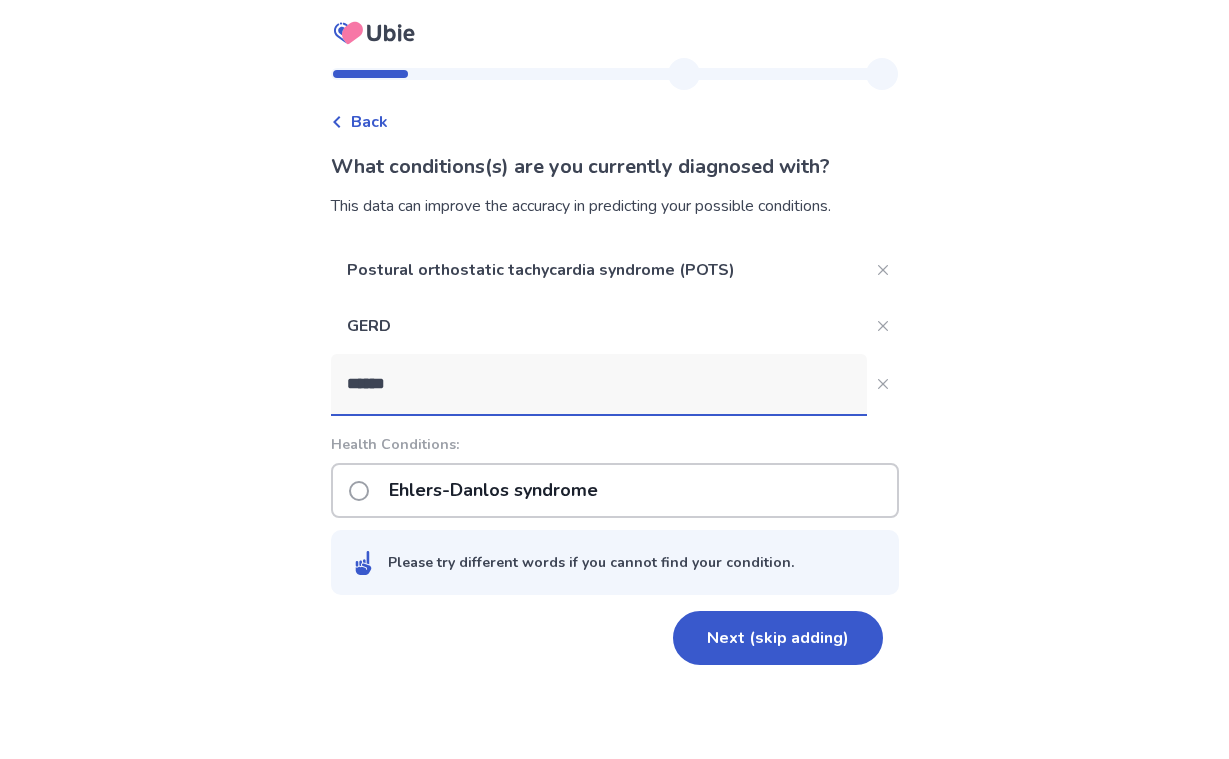 type on "******" 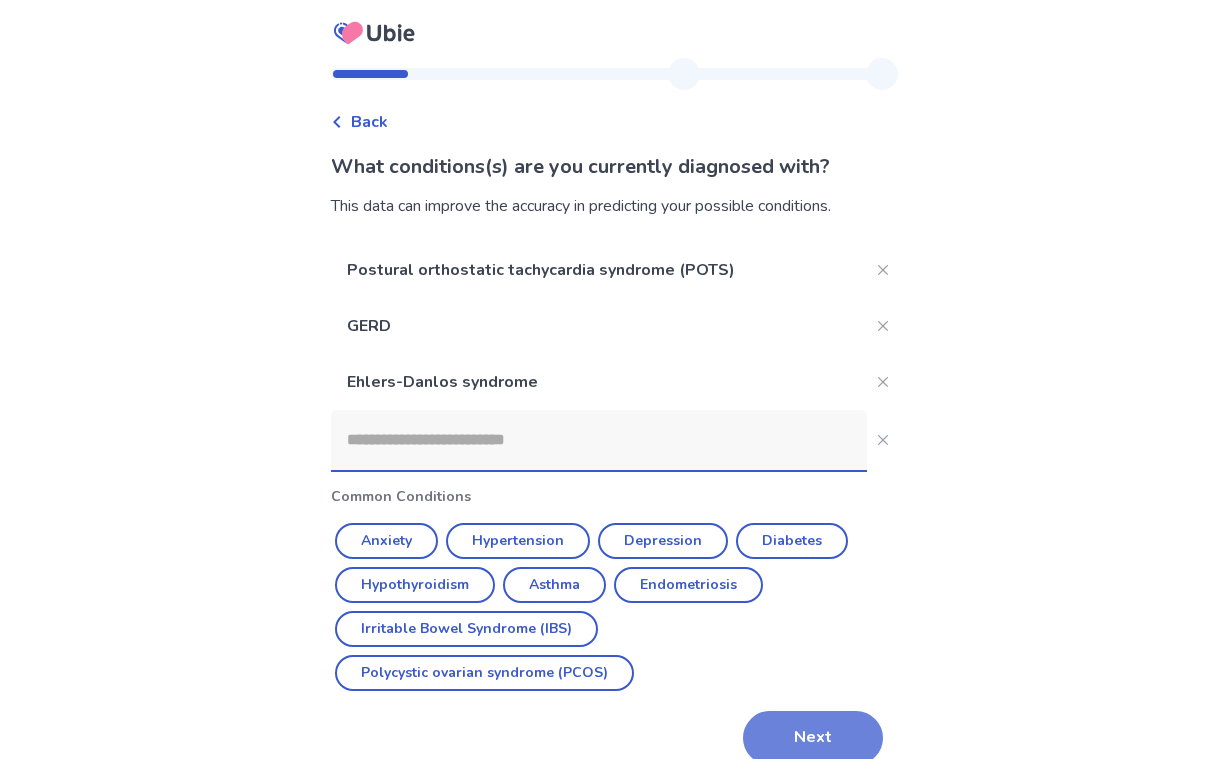 click on "Next" at bounding box center (813, 738) 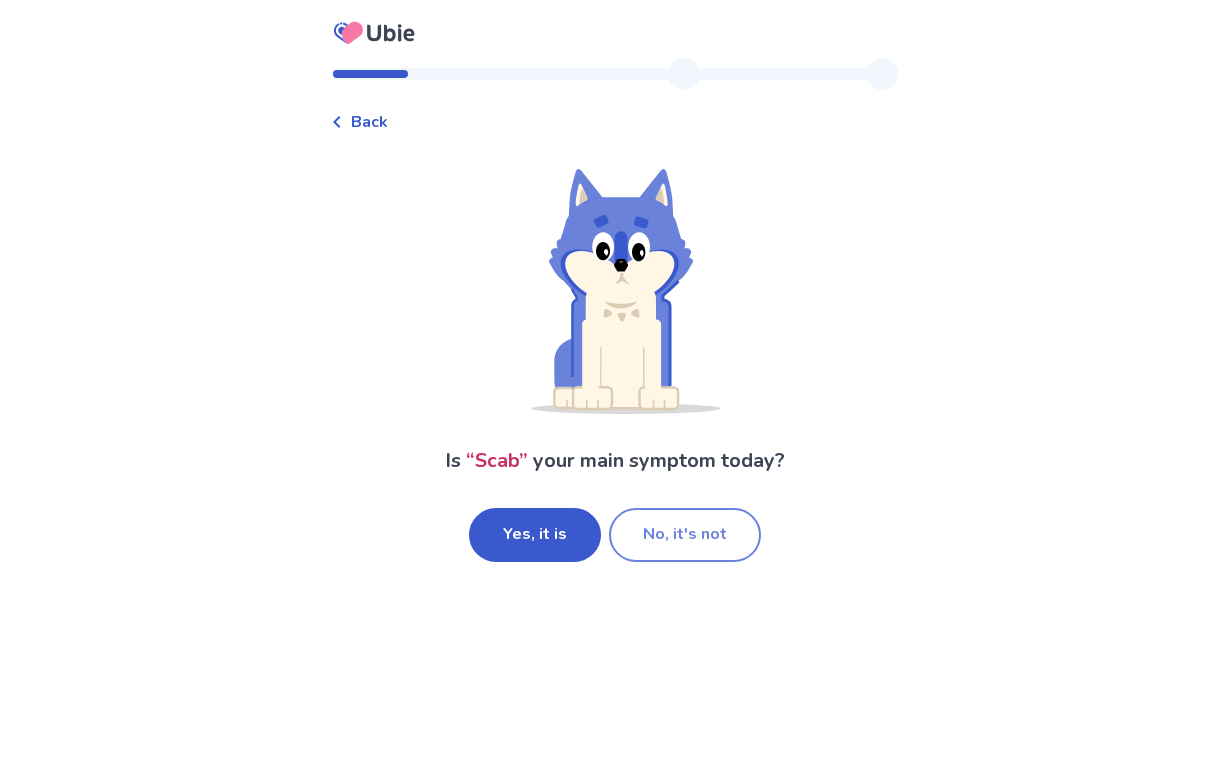 click on "No, it's not" at bounding box center (685, 535) 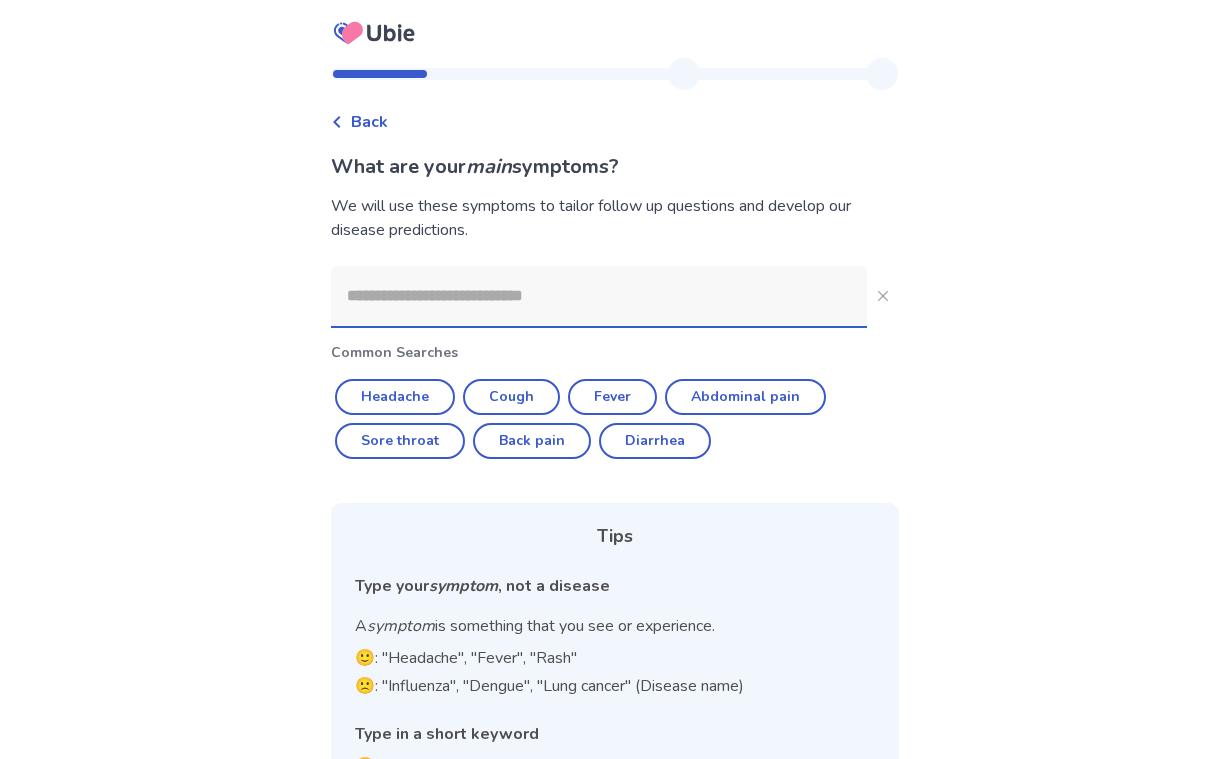 click 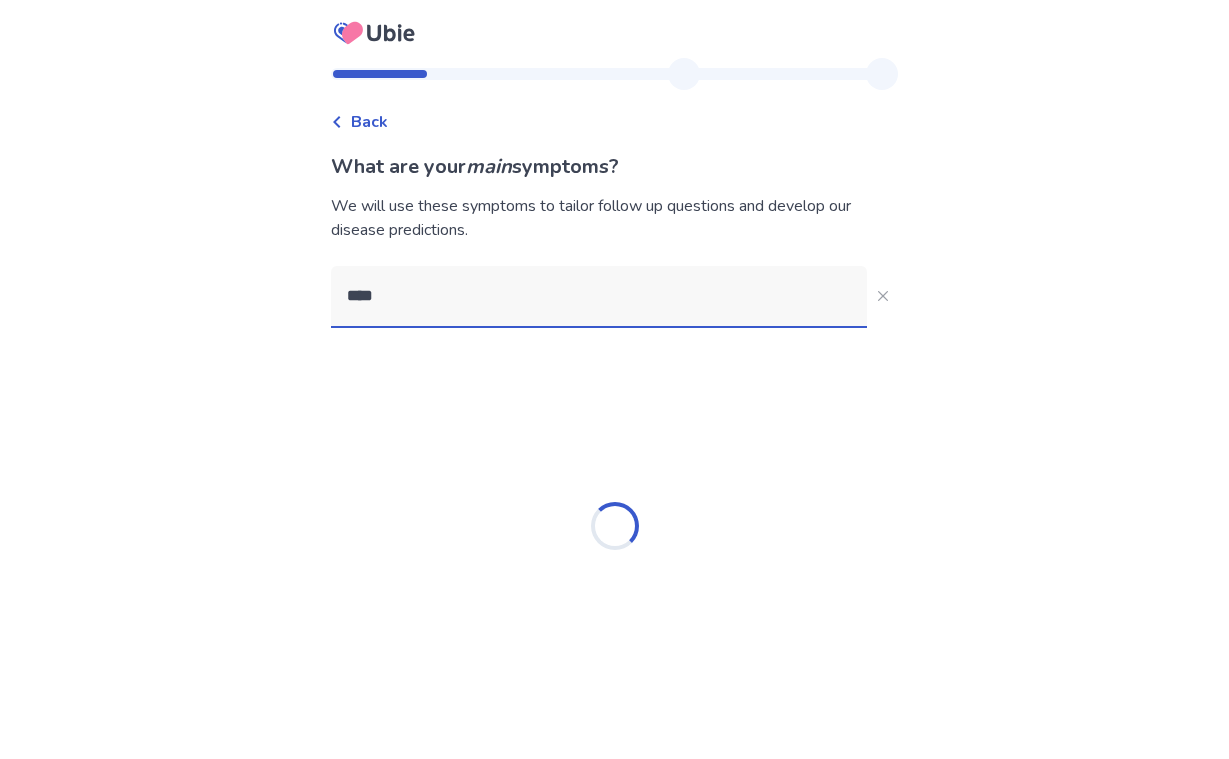 type on "*****" 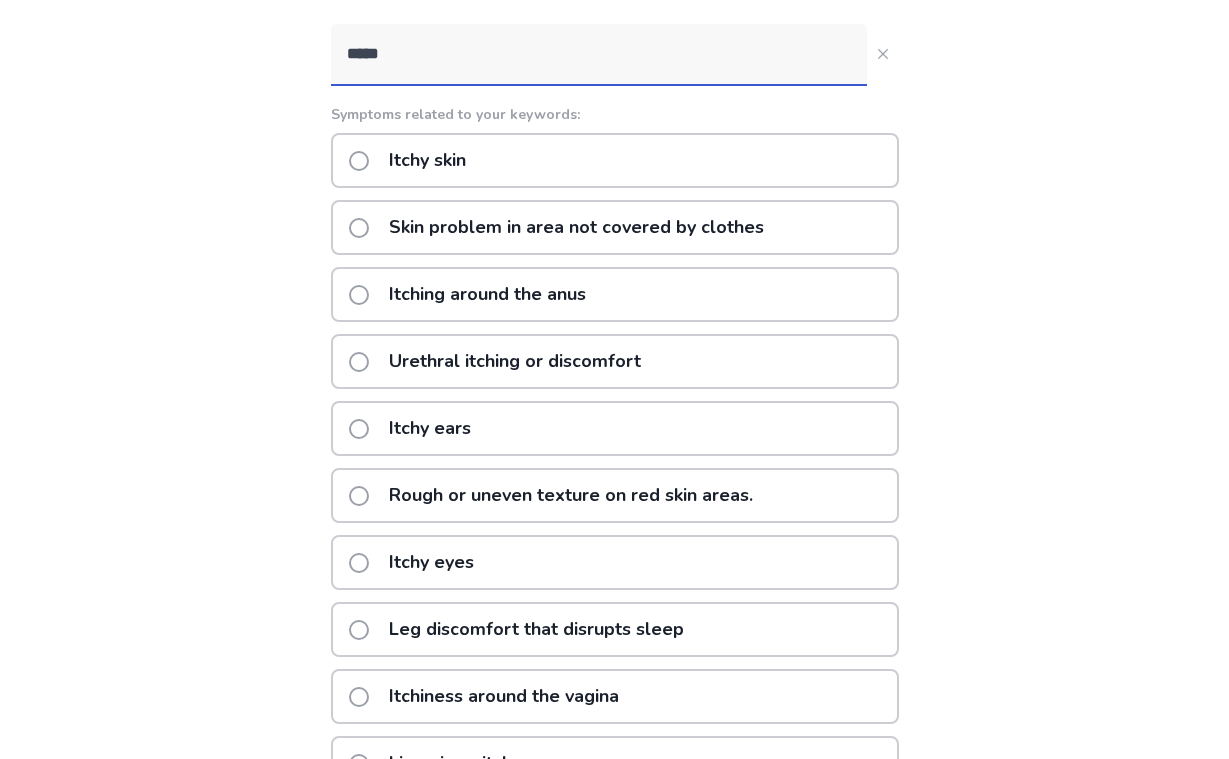 scroll, scrollTop: 221, scrollLeft: 0, axis: vertical 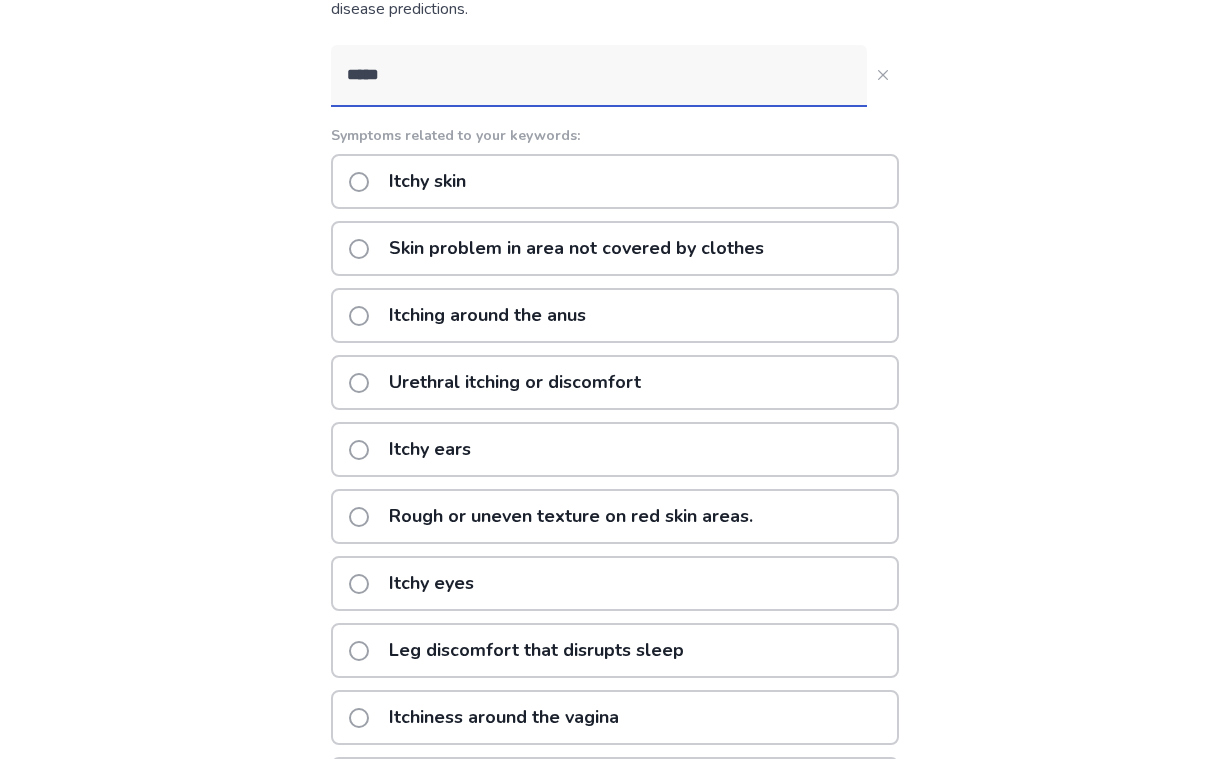 click on "Itchy skin" 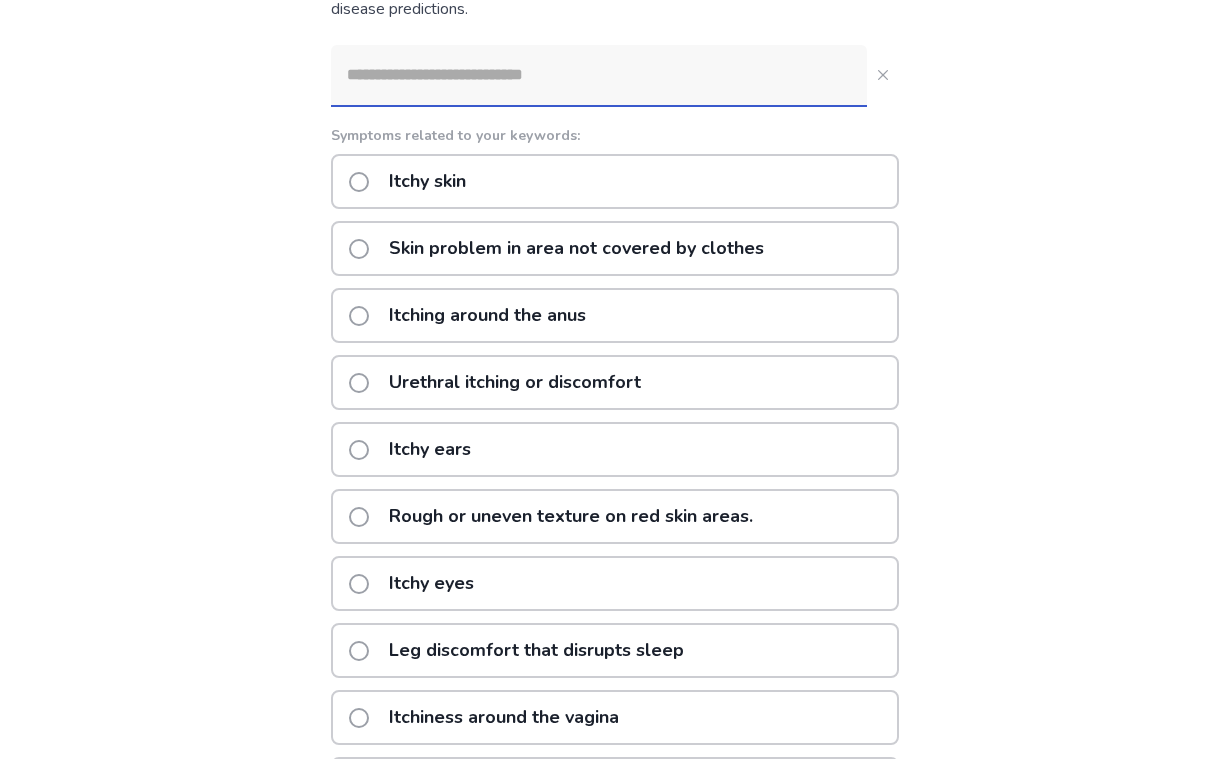 scroll, scrollTop: 0, scrollLeft: 0, axis: both 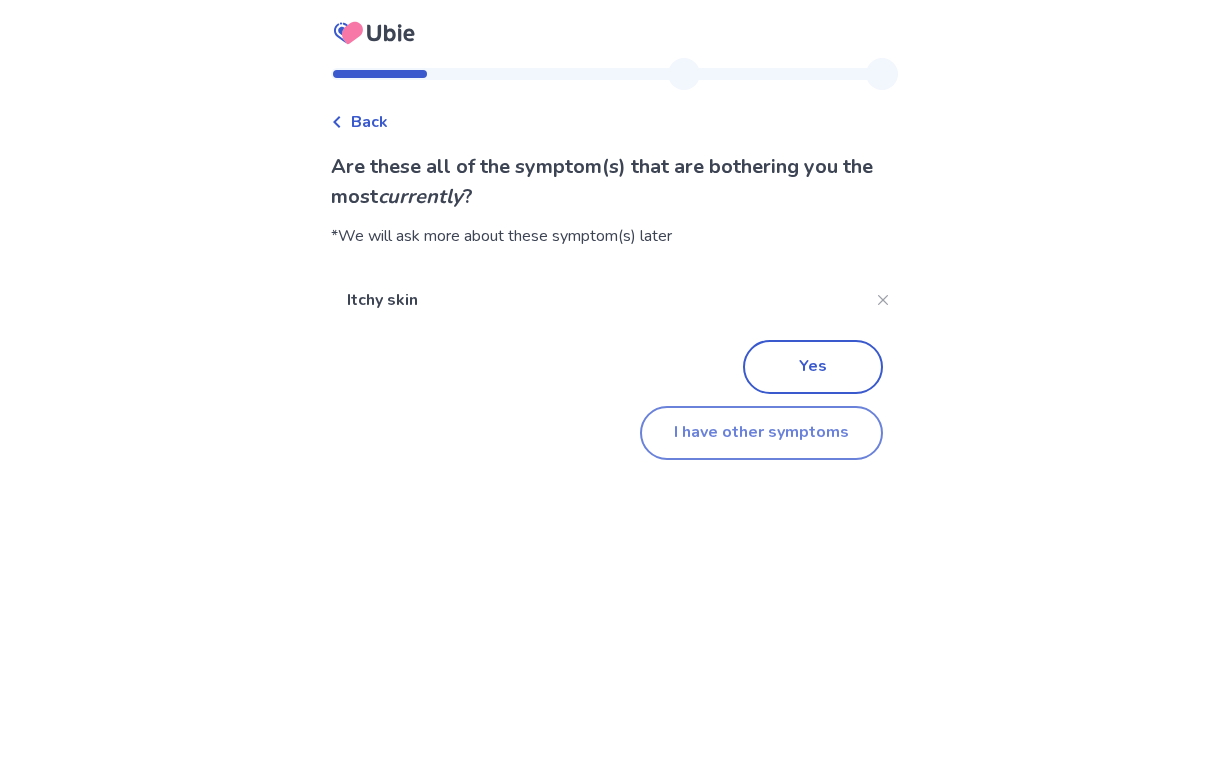 click on "I have other symptoms" 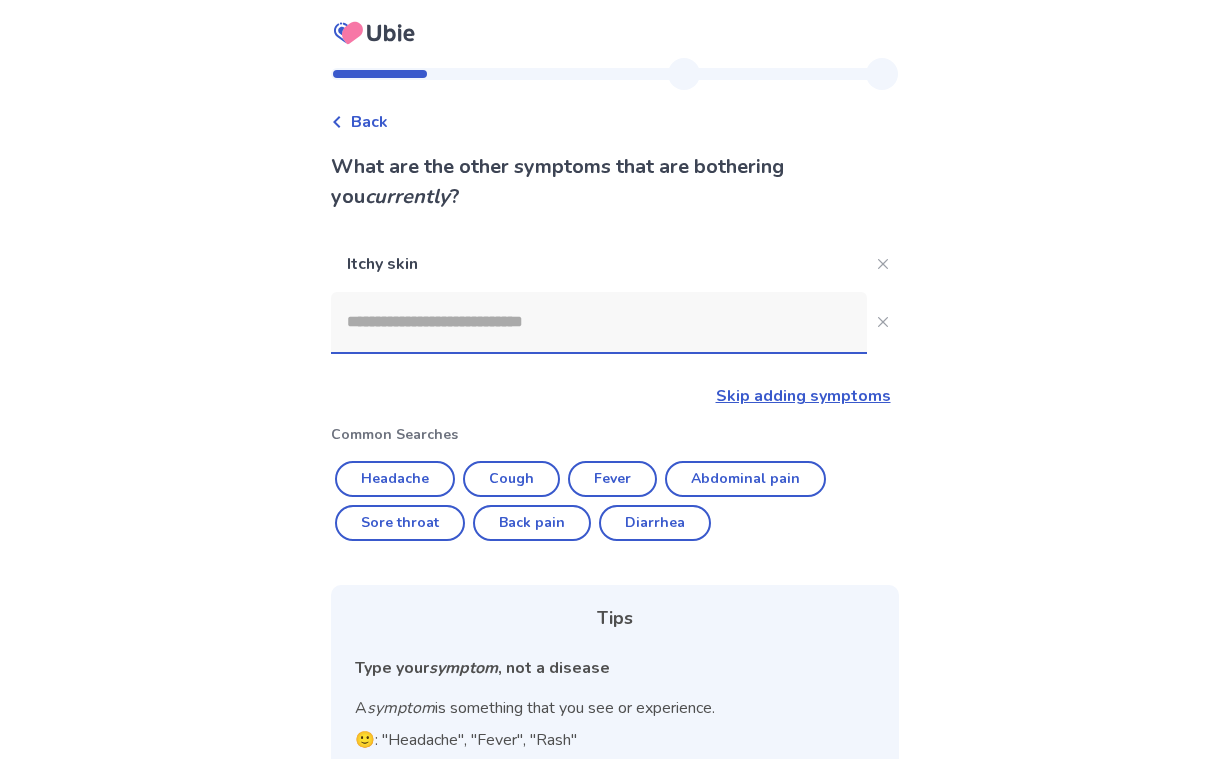 scroll, scrollTop: 197, scrollLeft: 0, axis: vertical 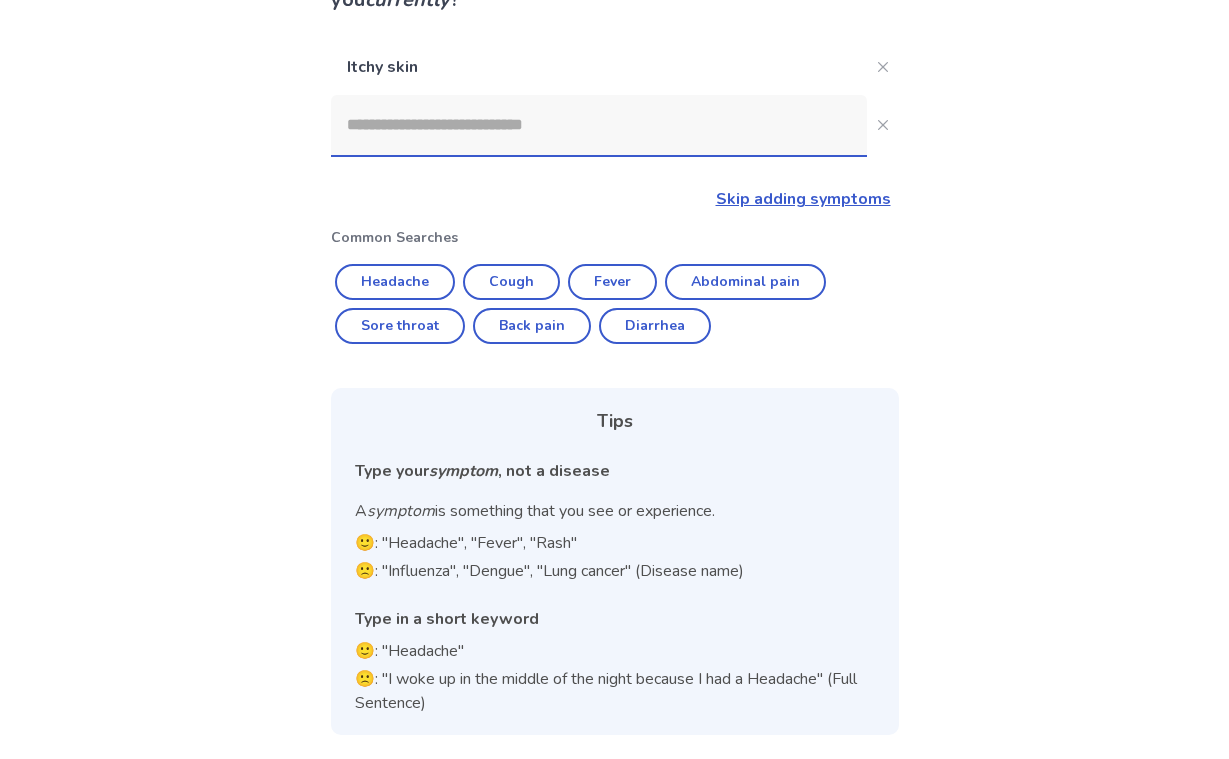 click 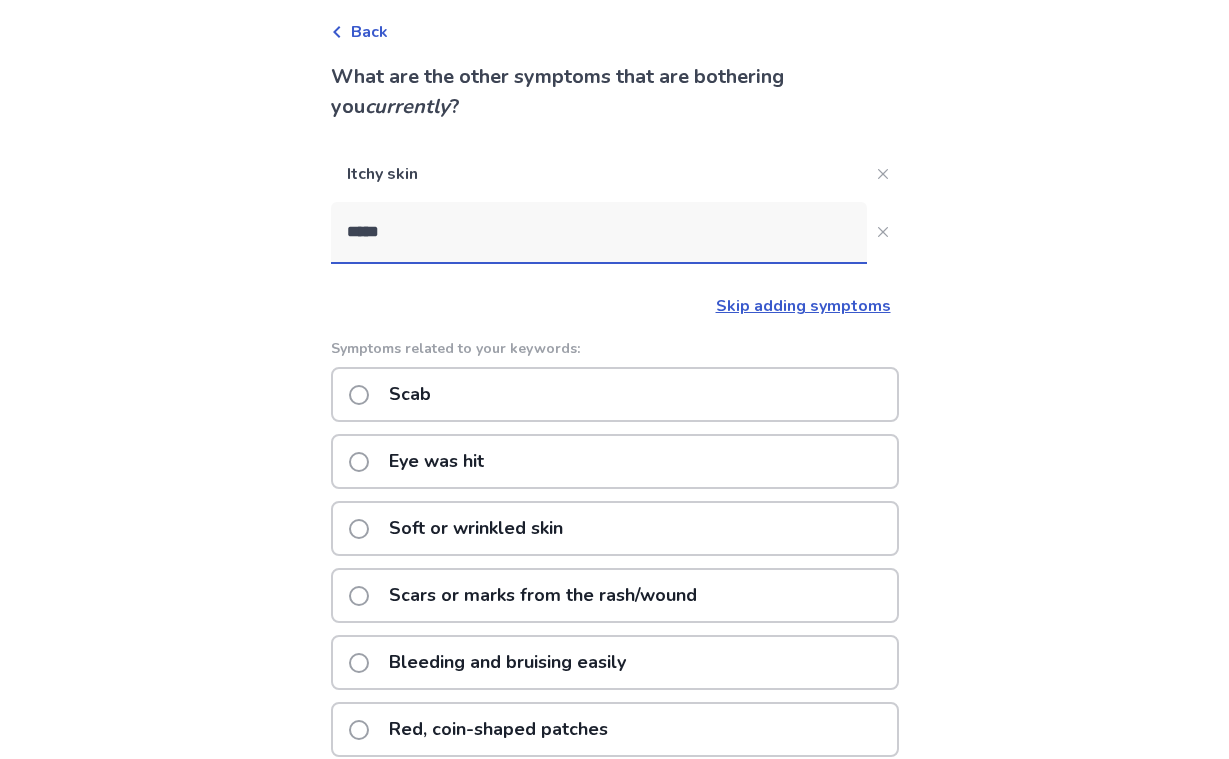 scroll, scrollTop: 95, scrollLeft: 0, axis: vertical 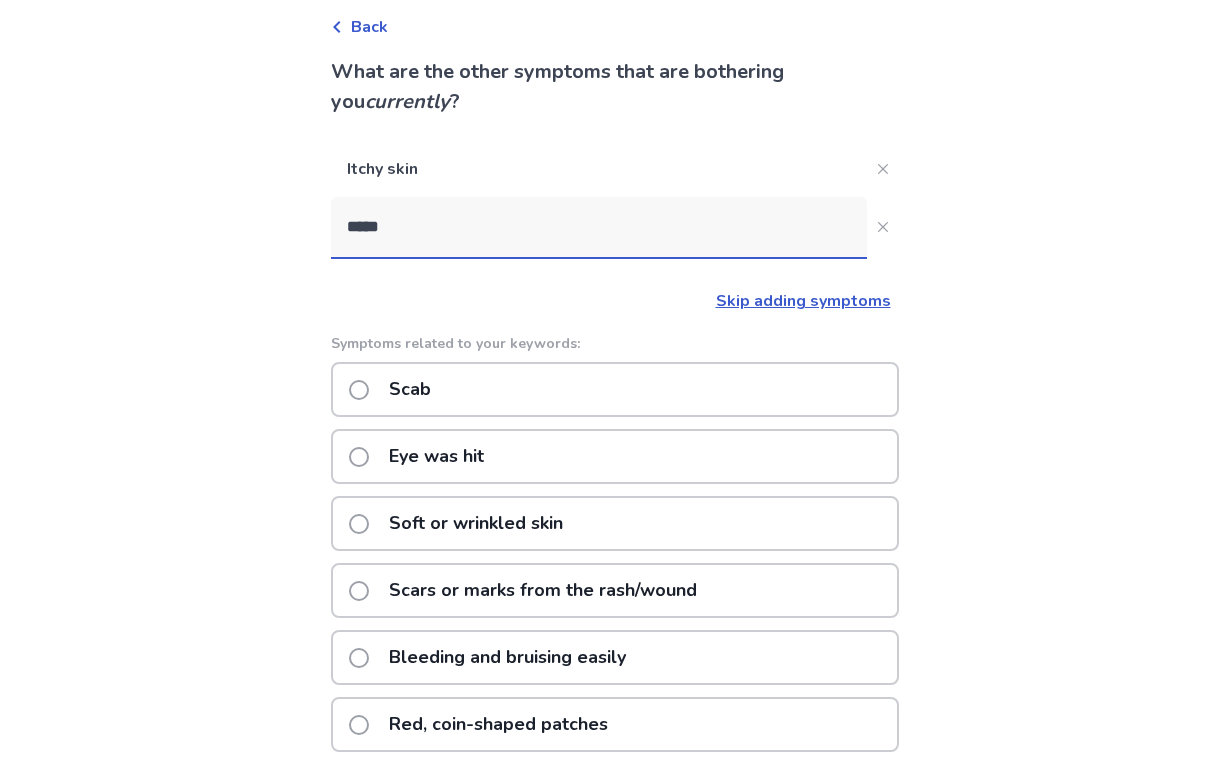 type on "*****" 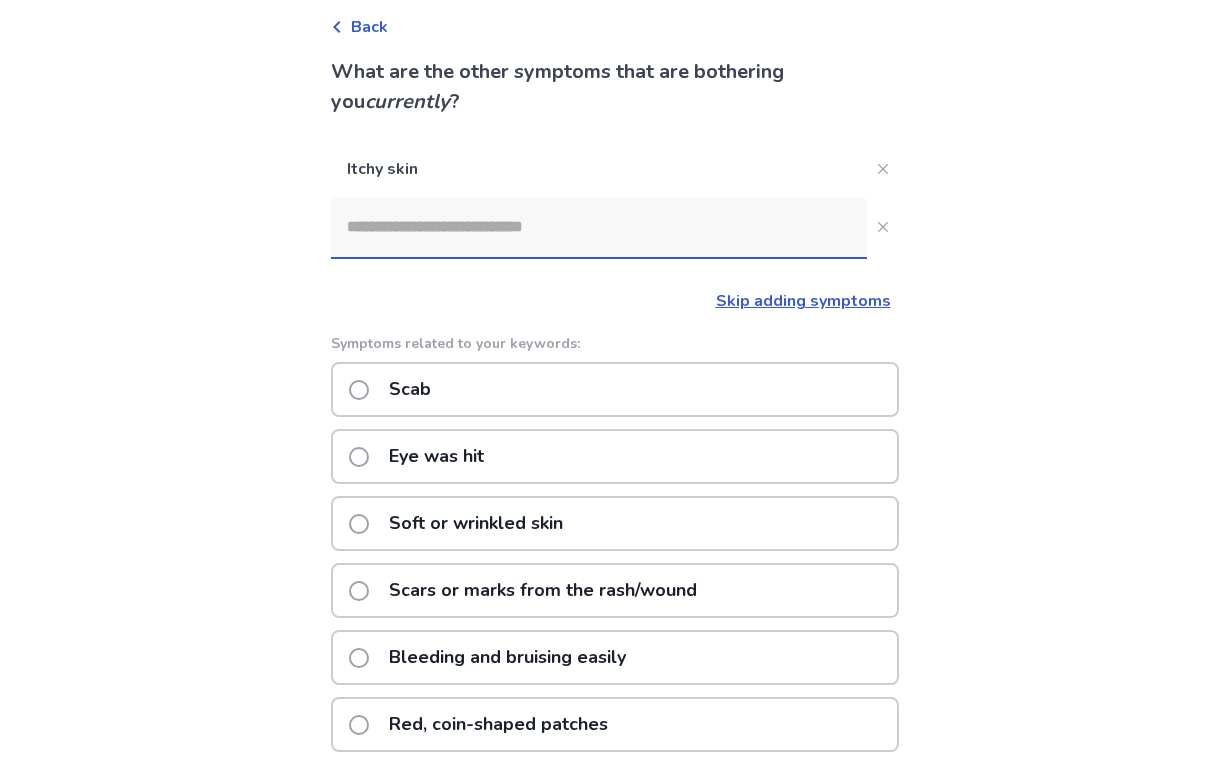 scroll, scrollTop: 0, scrollLeft: 0, axis: both 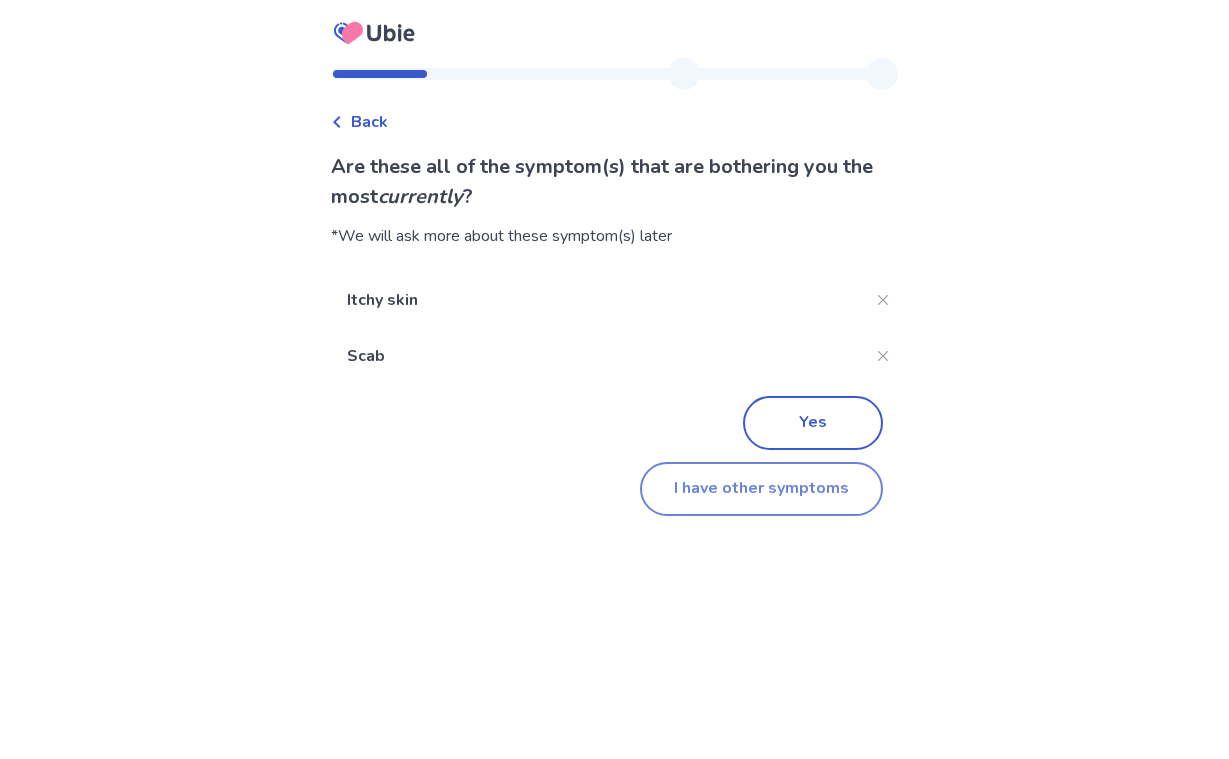 click on "I have other symptoms" 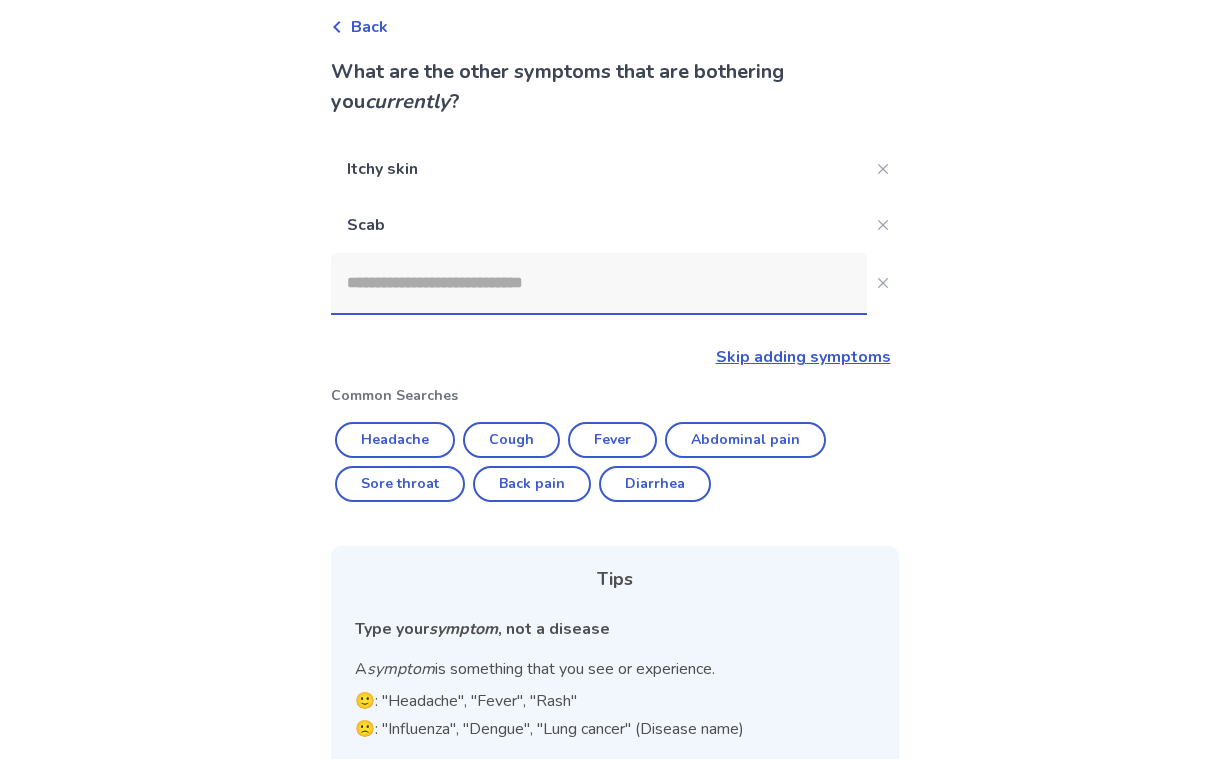 click 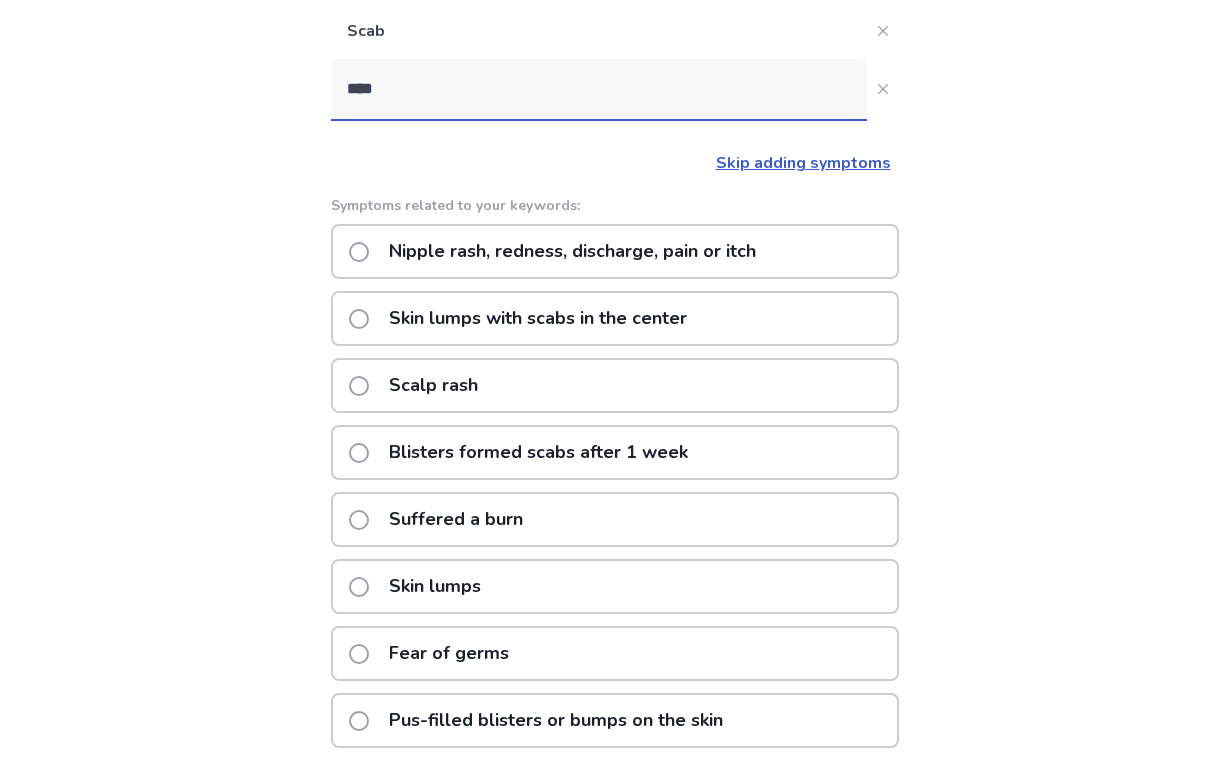 scroll, scrollTop: 288, scrollLeft: 0, axis: vertical 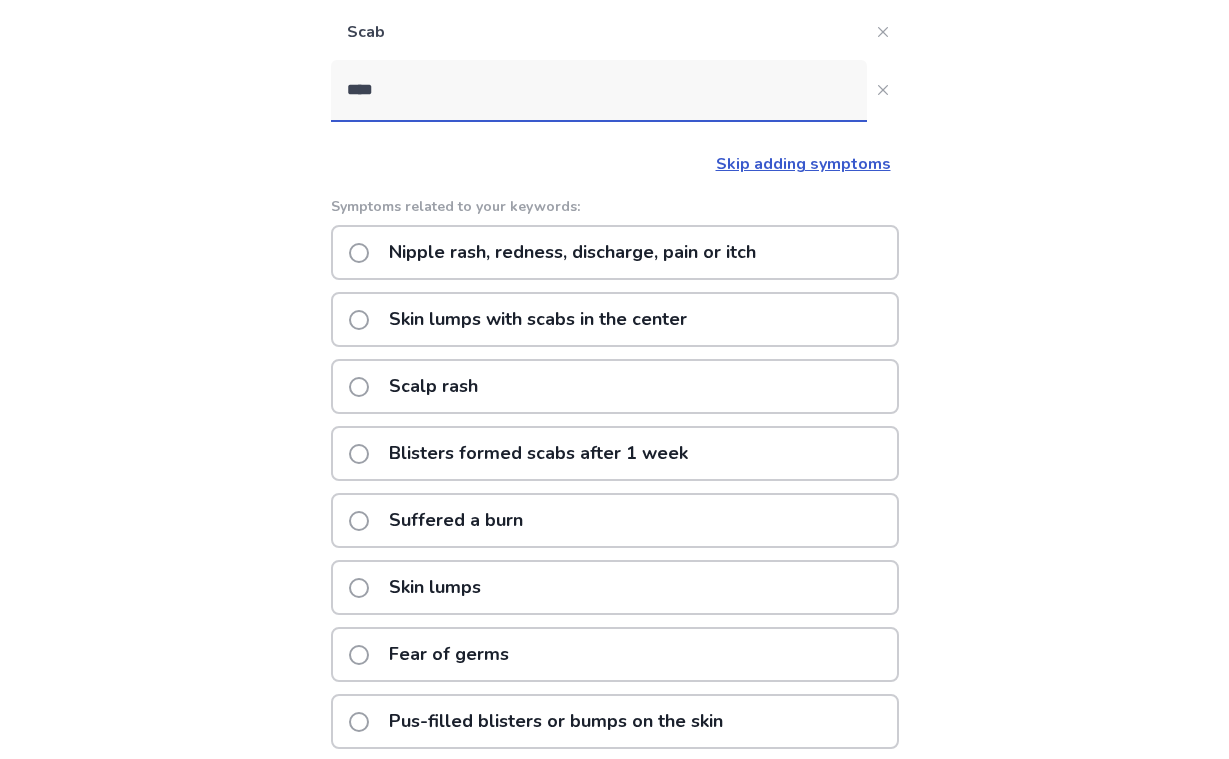 click on "Back What are the other symptoms that are bothering you  currently ? Itchy skin Scab **** Skip adding symptoms Symptoms related to your keywords: Nipple rash, redness, discharge, pain or itch Skin lumps with scabs in the center Scalp rash Blisters formed scabs after 1 week Suffered a burn Skin lumps Fear of germs Pus-filled blisters or bumps on the skin Please try different words if you cannot find your symptoms." at bounding box center (614, 281) 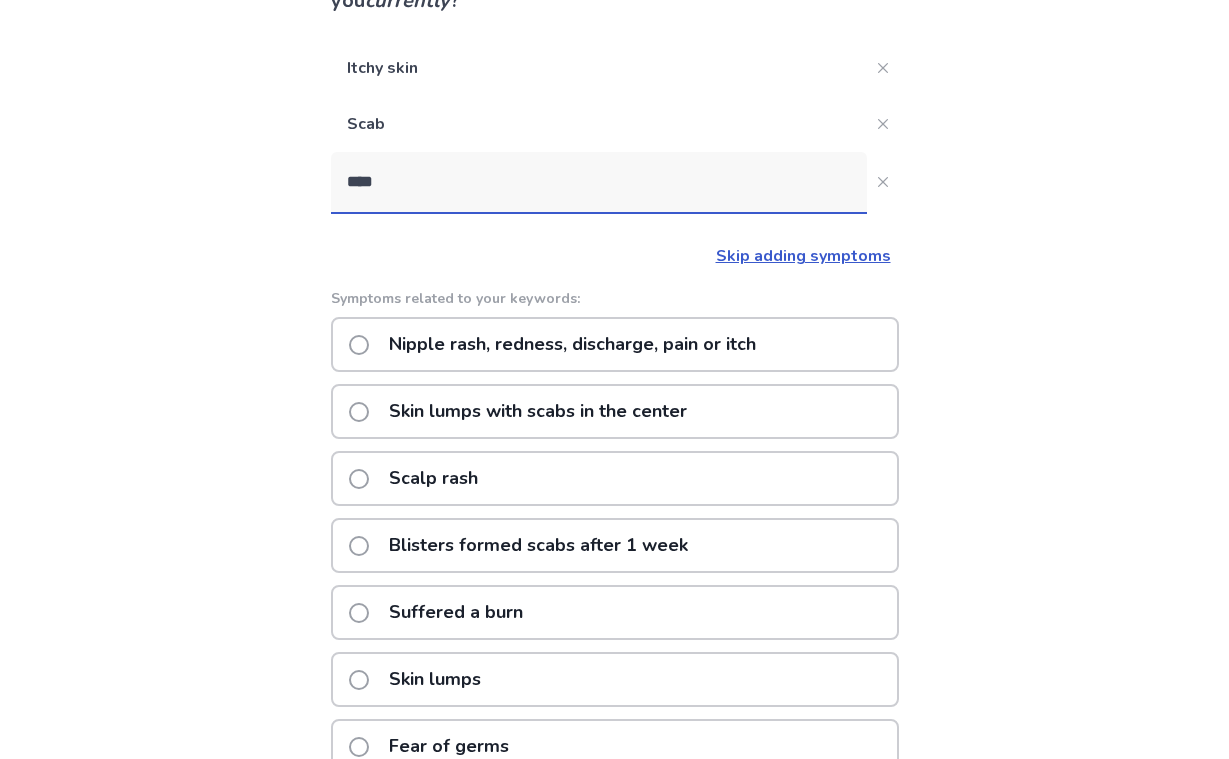 scroll, scrollTop: 195, scrollLeft: 0, axis: vertical 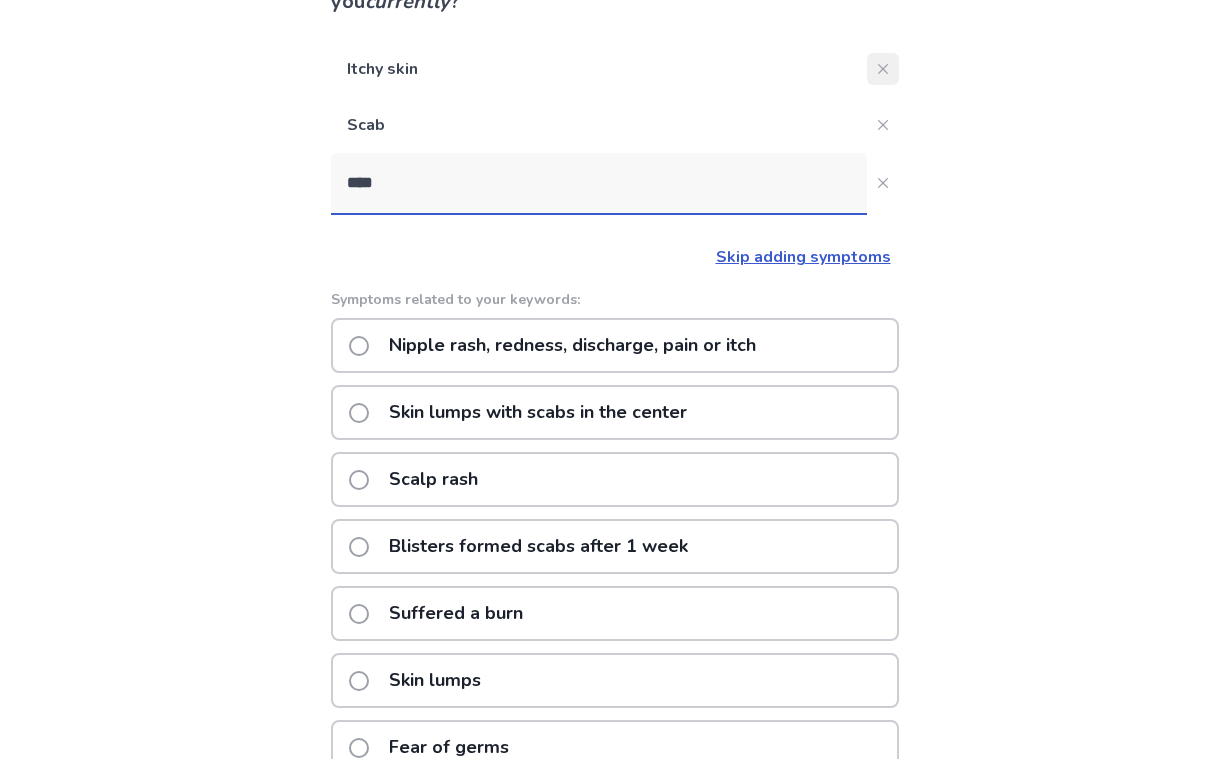 click 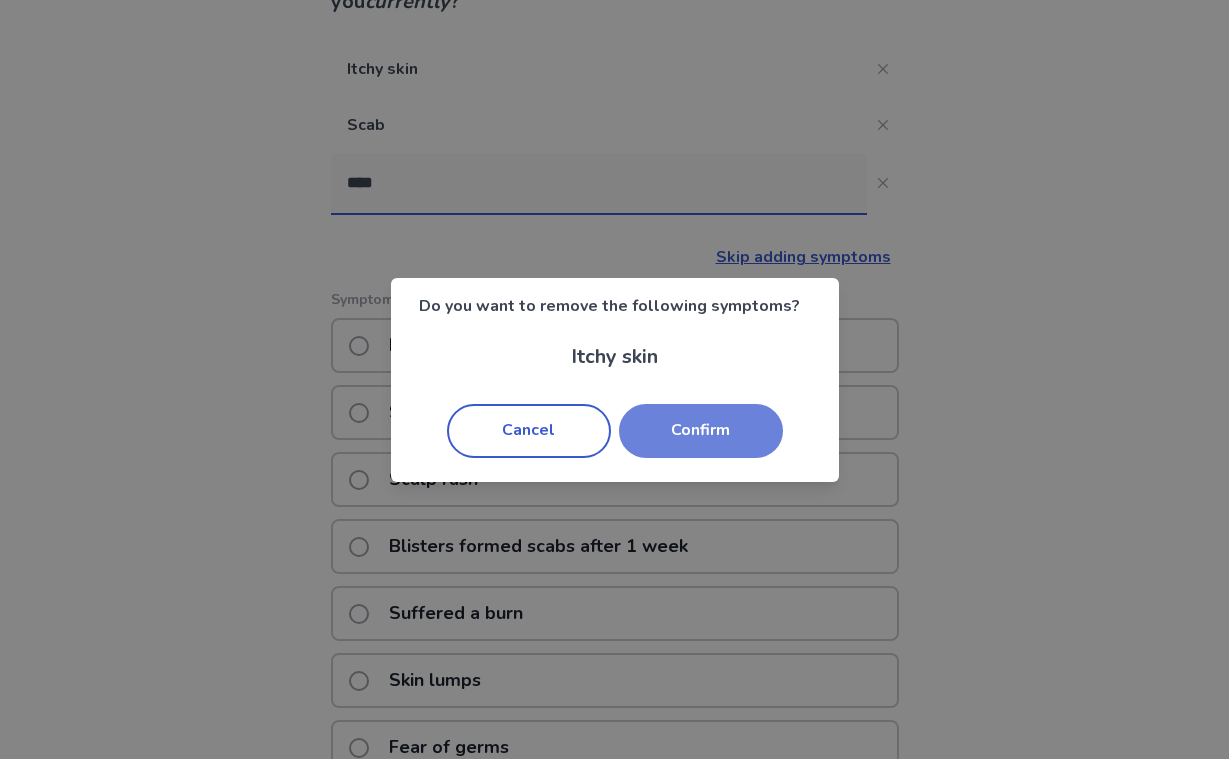 click on "Confirm" at bounding box center [701, 431] 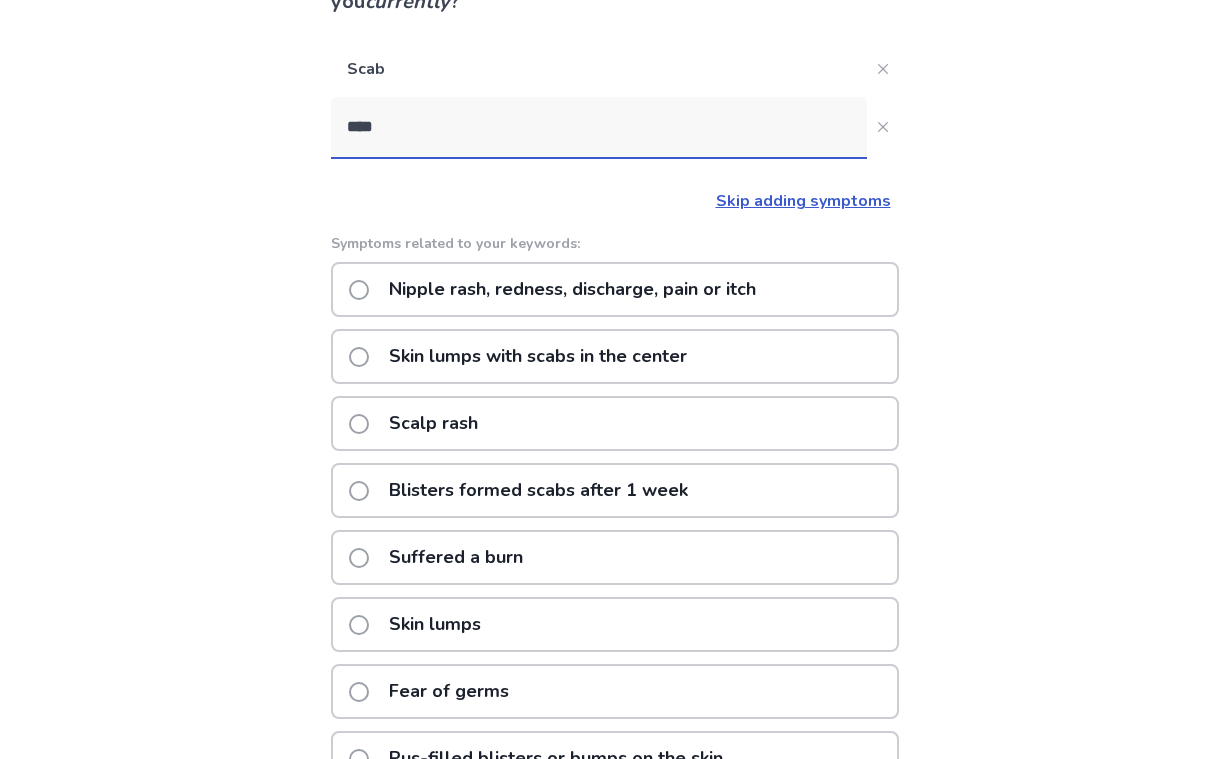 click on "****" 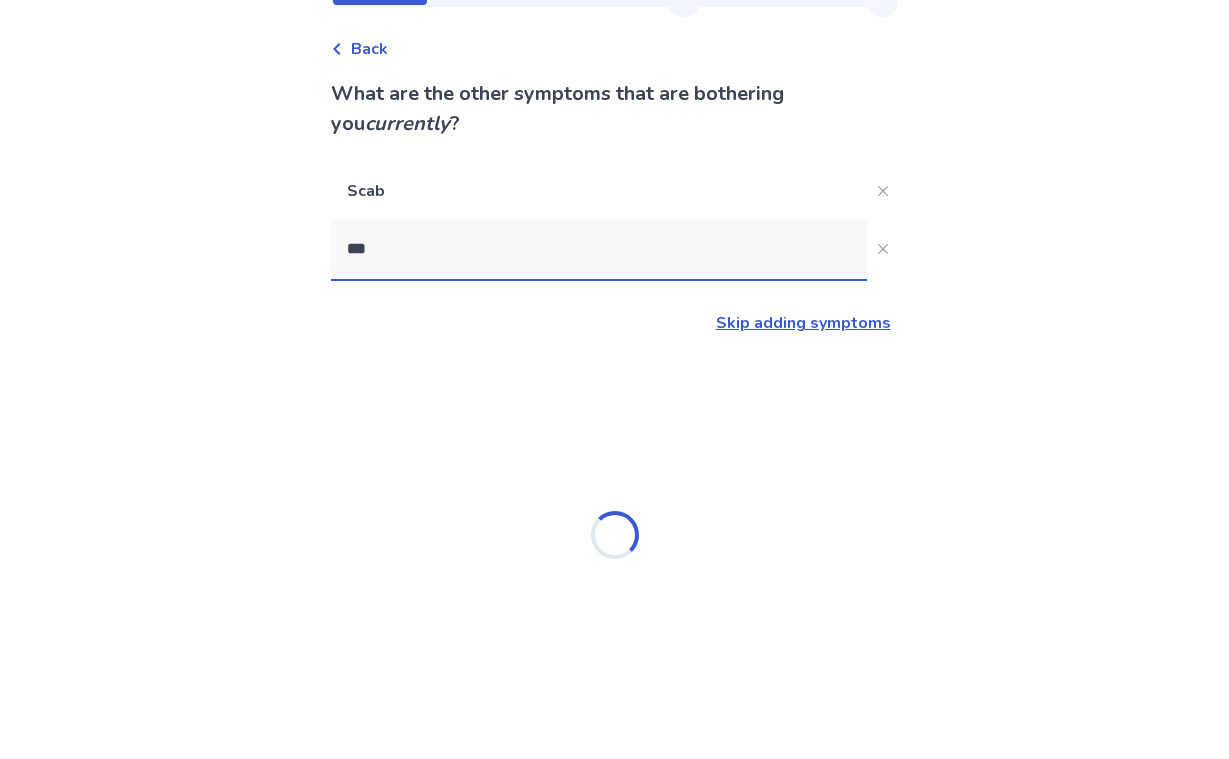 scroll, scrollTop: 73, scrollLeft: 0, axis: vertical 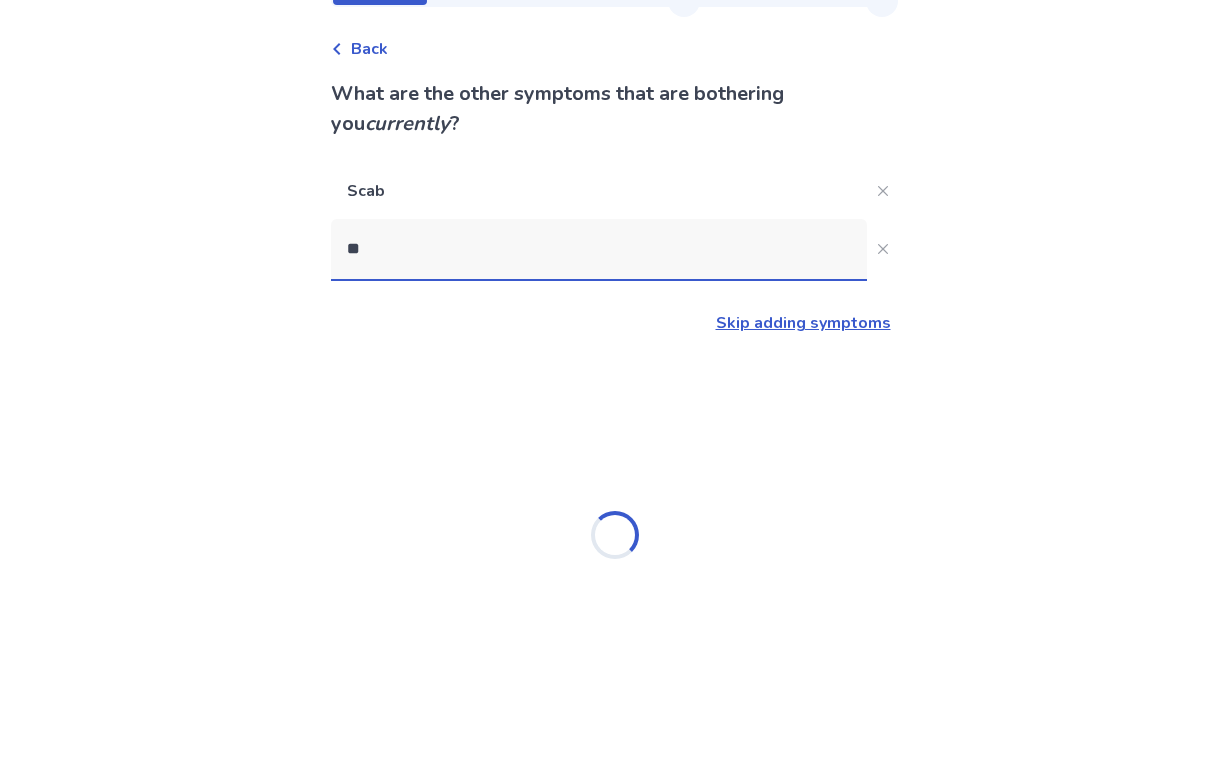 type on "*" 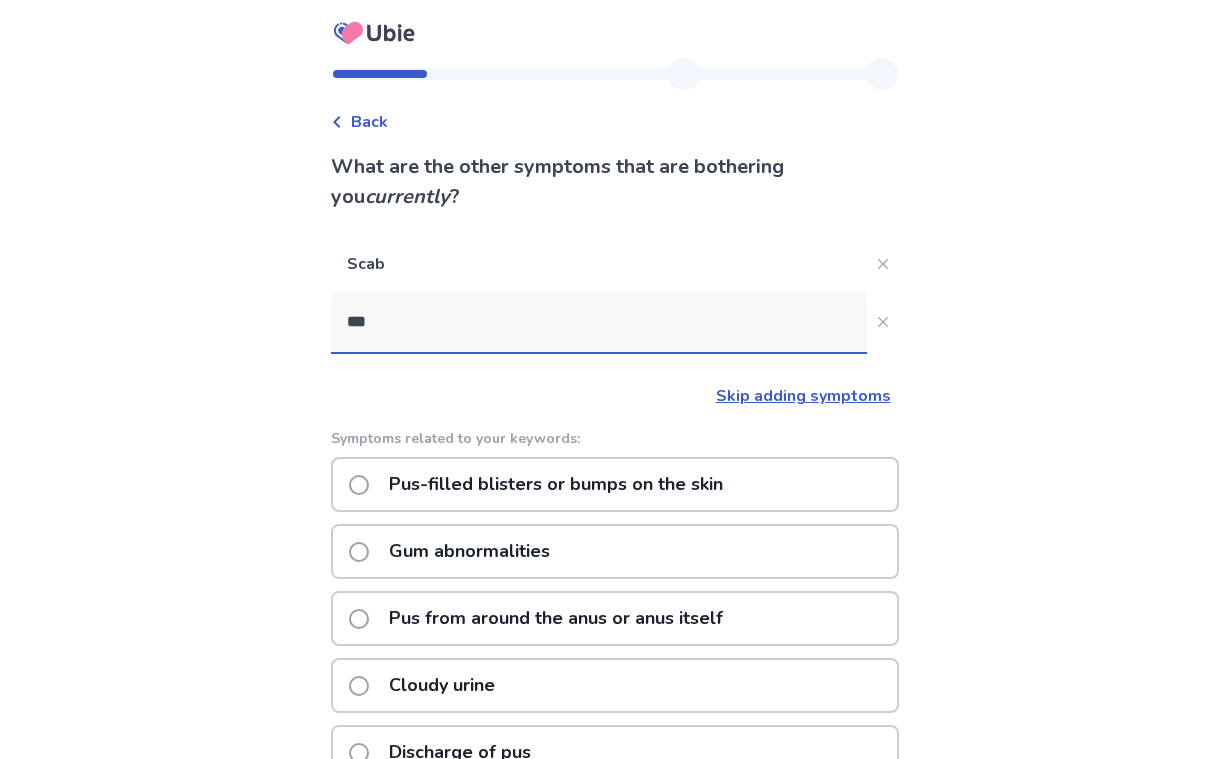 scroll, scrollTop: 0, scrollLeft: 0, axis: both 